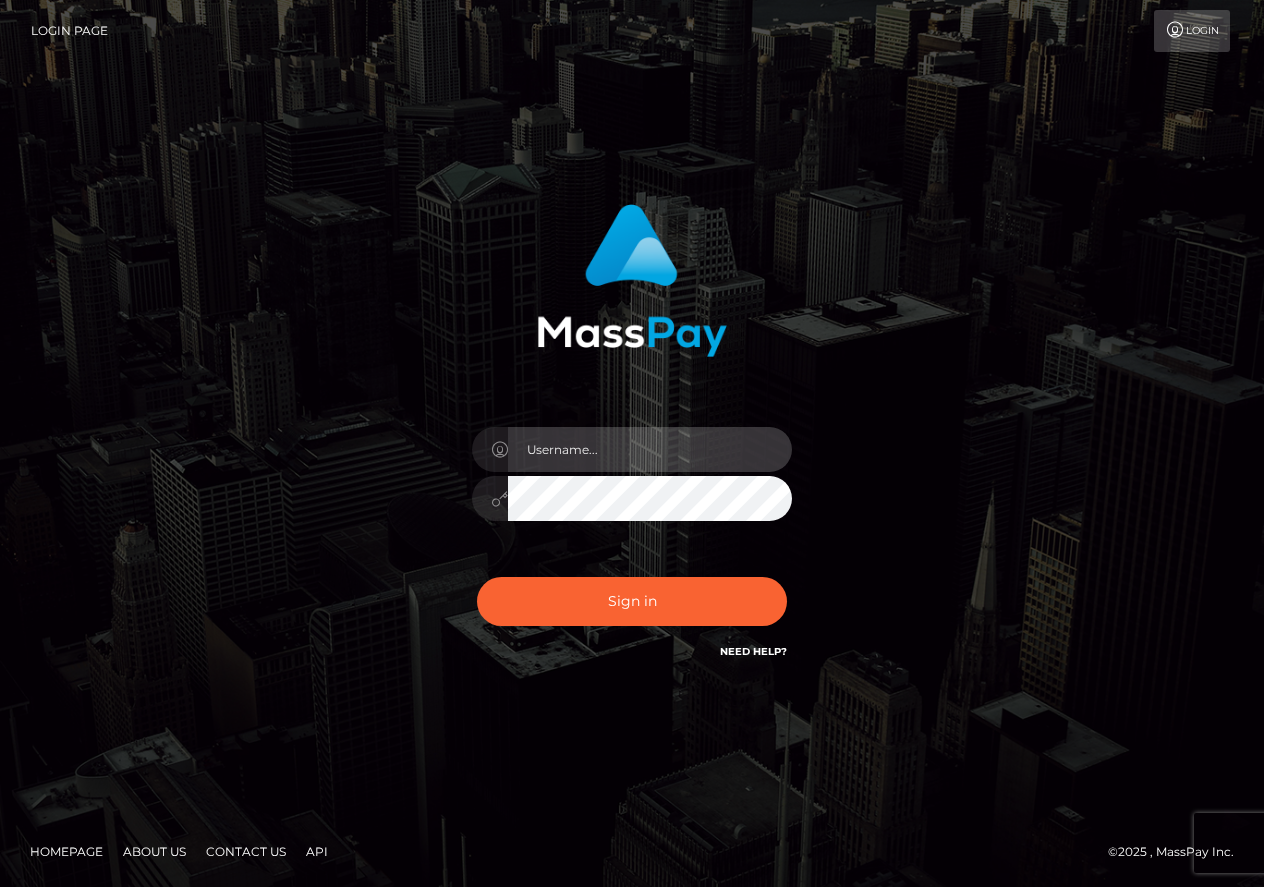 type on "[EMAIL]" 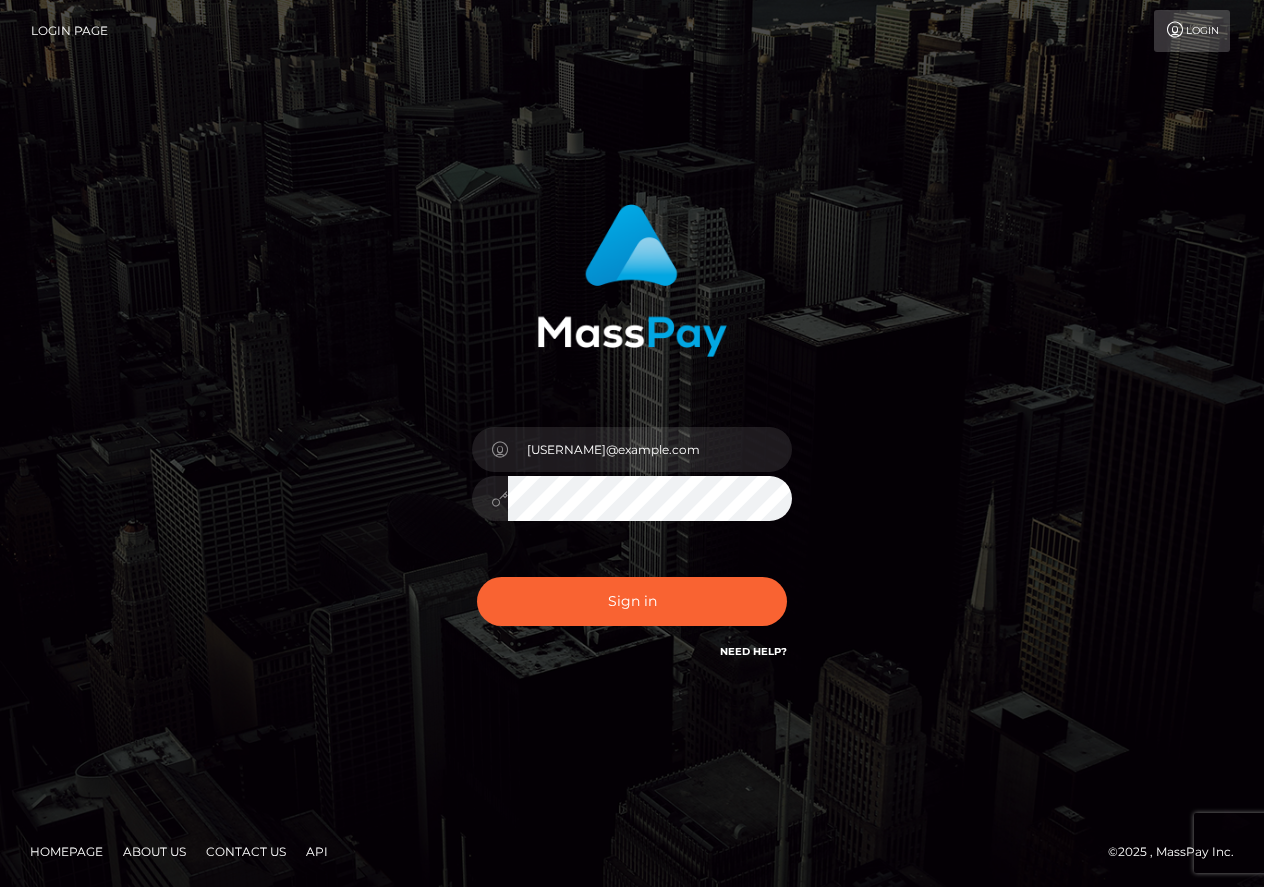 click on "Login Page" at bounding box center (69, 31) 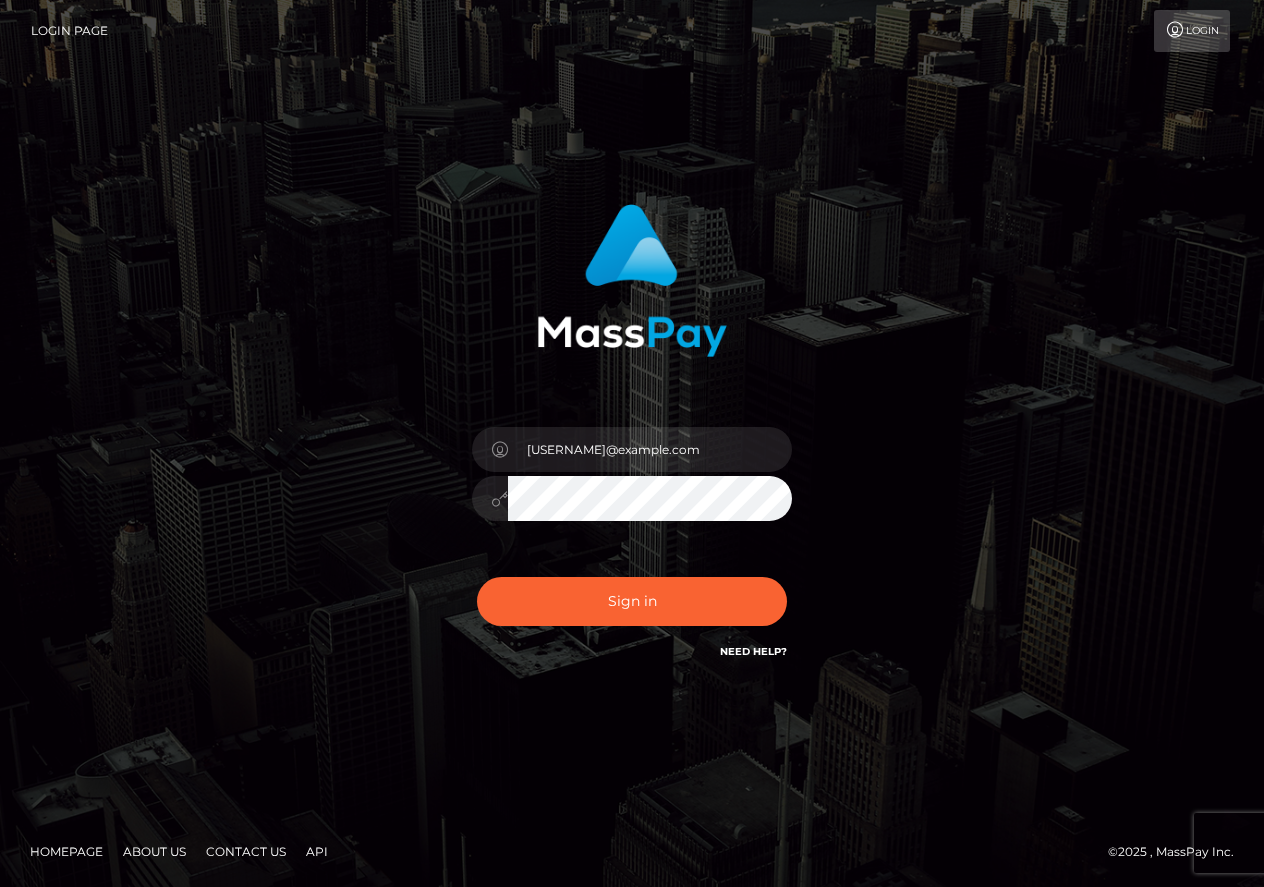 scroll, scrollTop: 0, scrollLeft: 0, axis: both 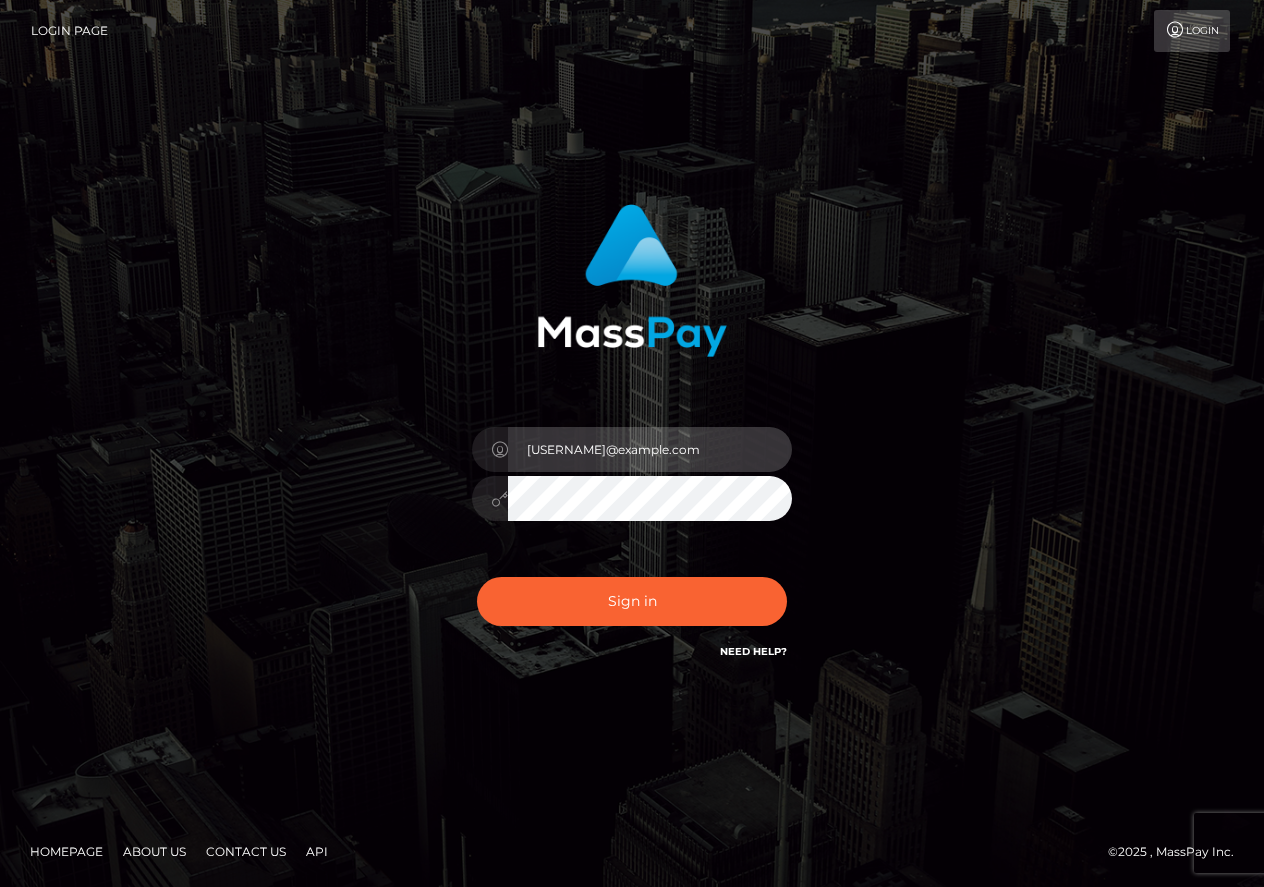 click on "[USERNAME]@example.com" at bounding box center [650, 449] 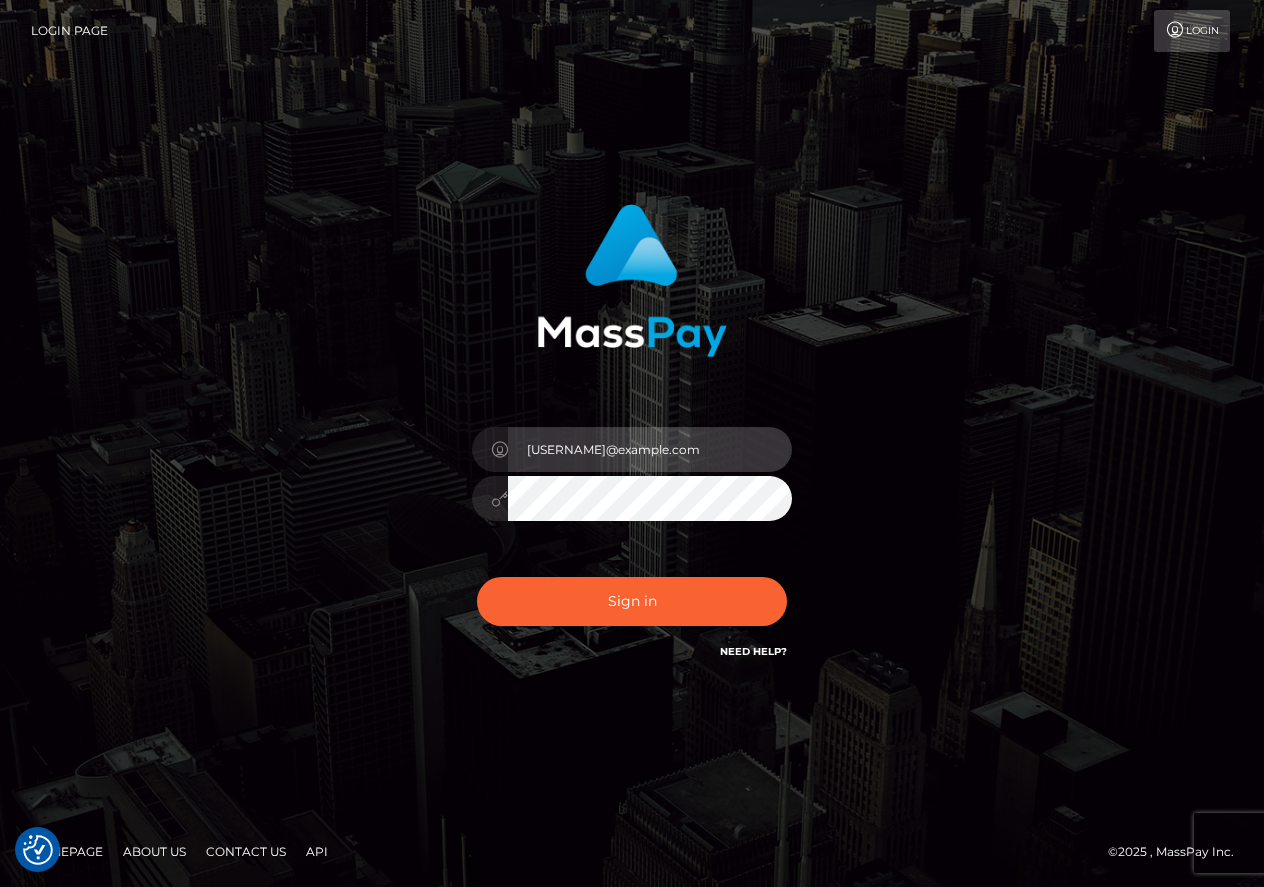 type on "thabilesodi2@gmail.com" 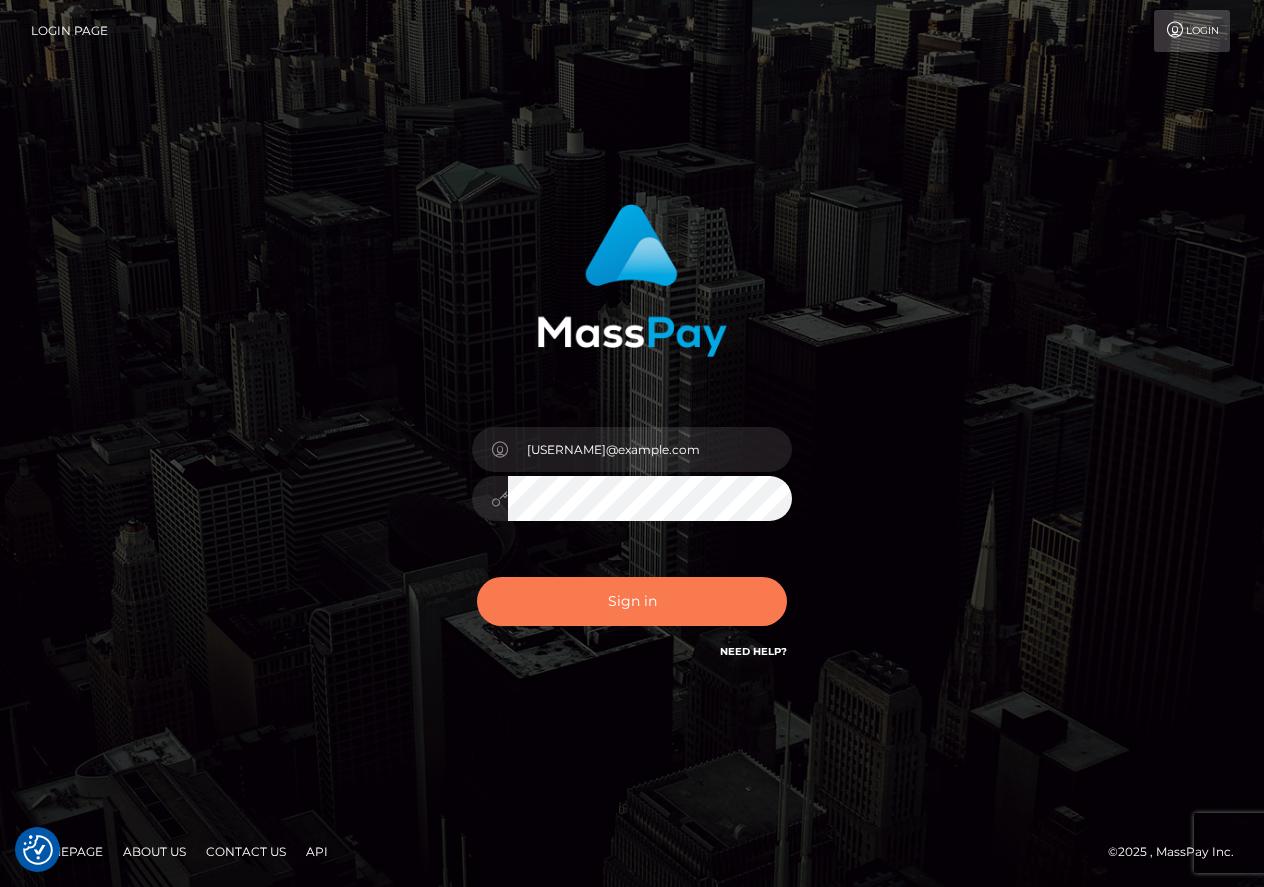 click on "Sign in" at bounding box center [632, 601] 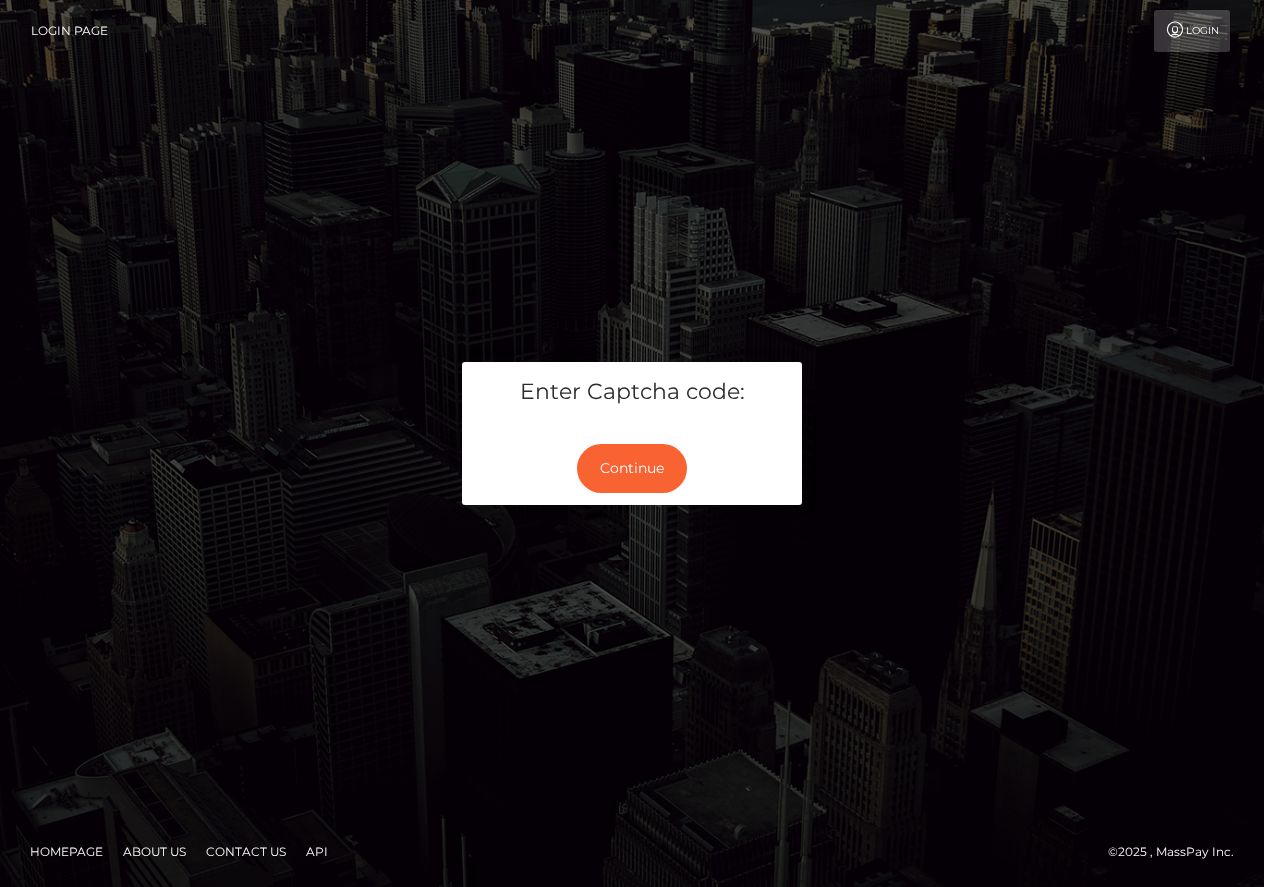 scroll, scrollTop: 0, scrollLeft: 0, axis: both 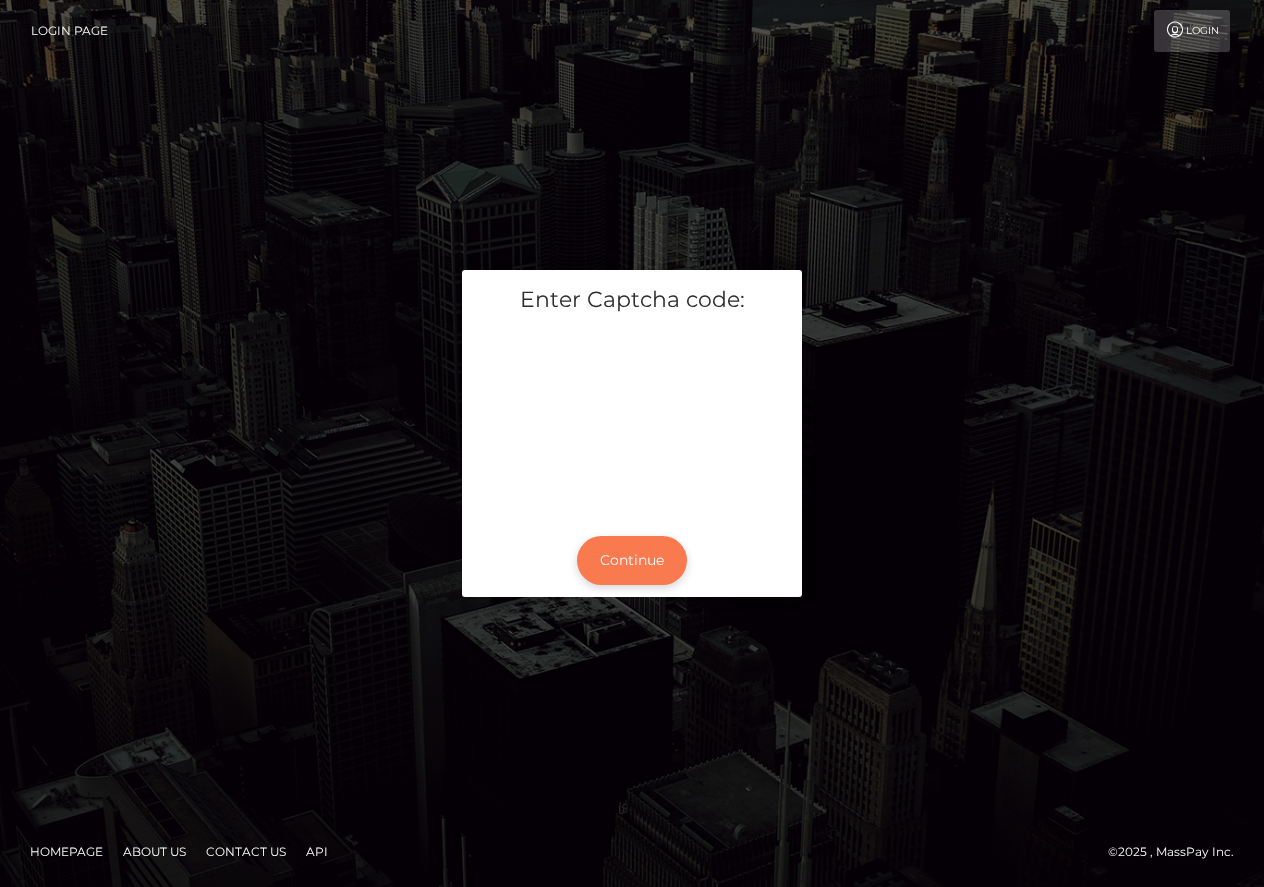 click on "Continue" at bounding box center [632, 560] 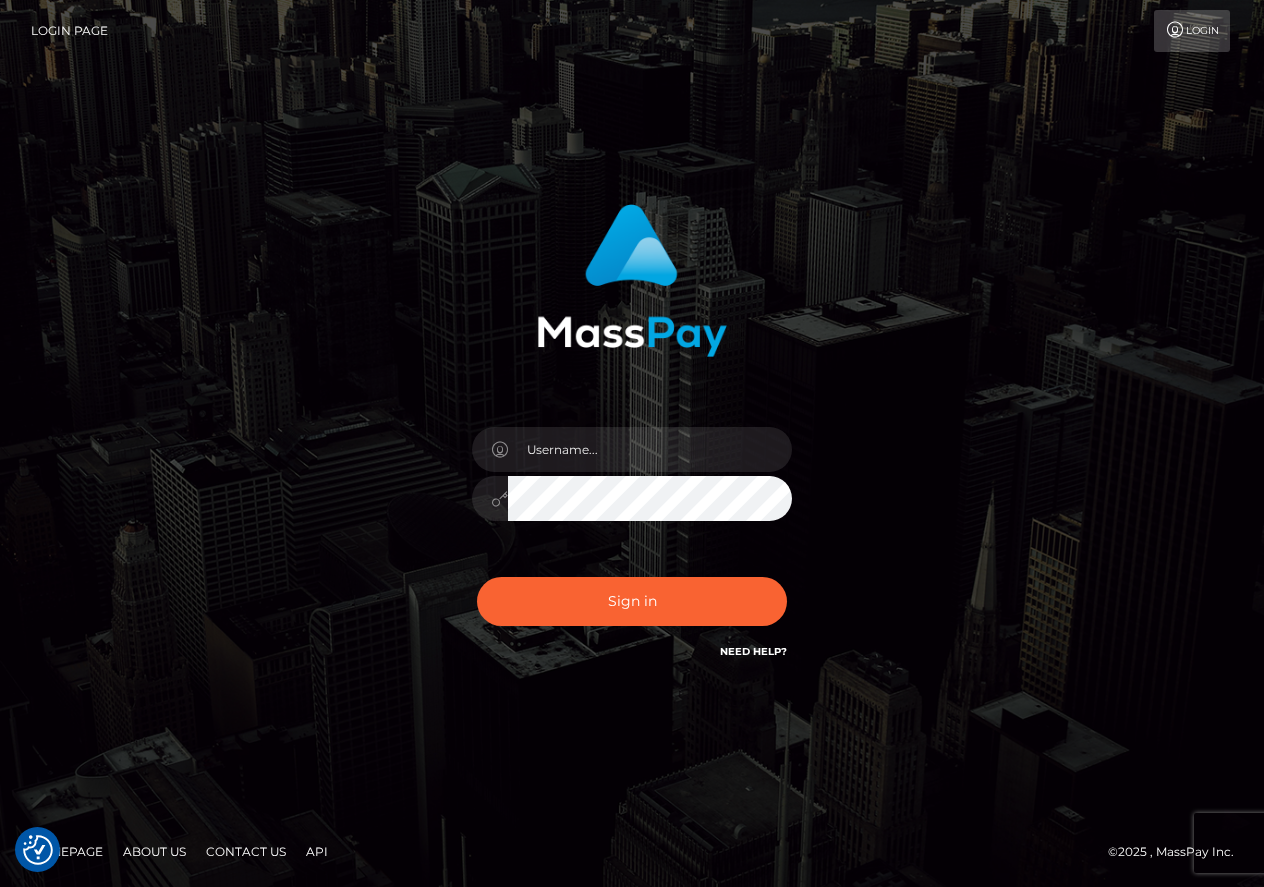 scroll, scrollTop: 0, scrollLeft: 0, axis: both 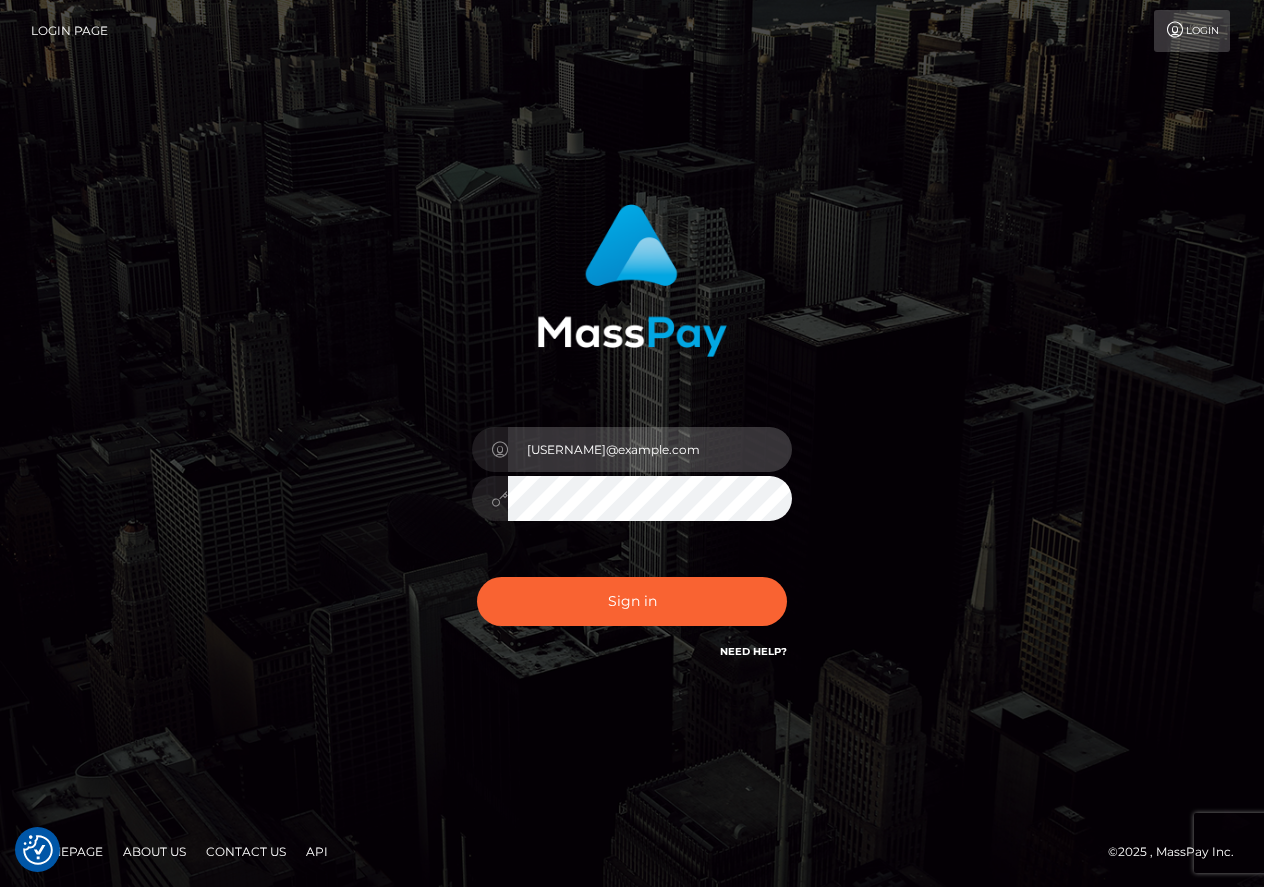 click on "[EMAIL]" at bounding box center (650, 449) 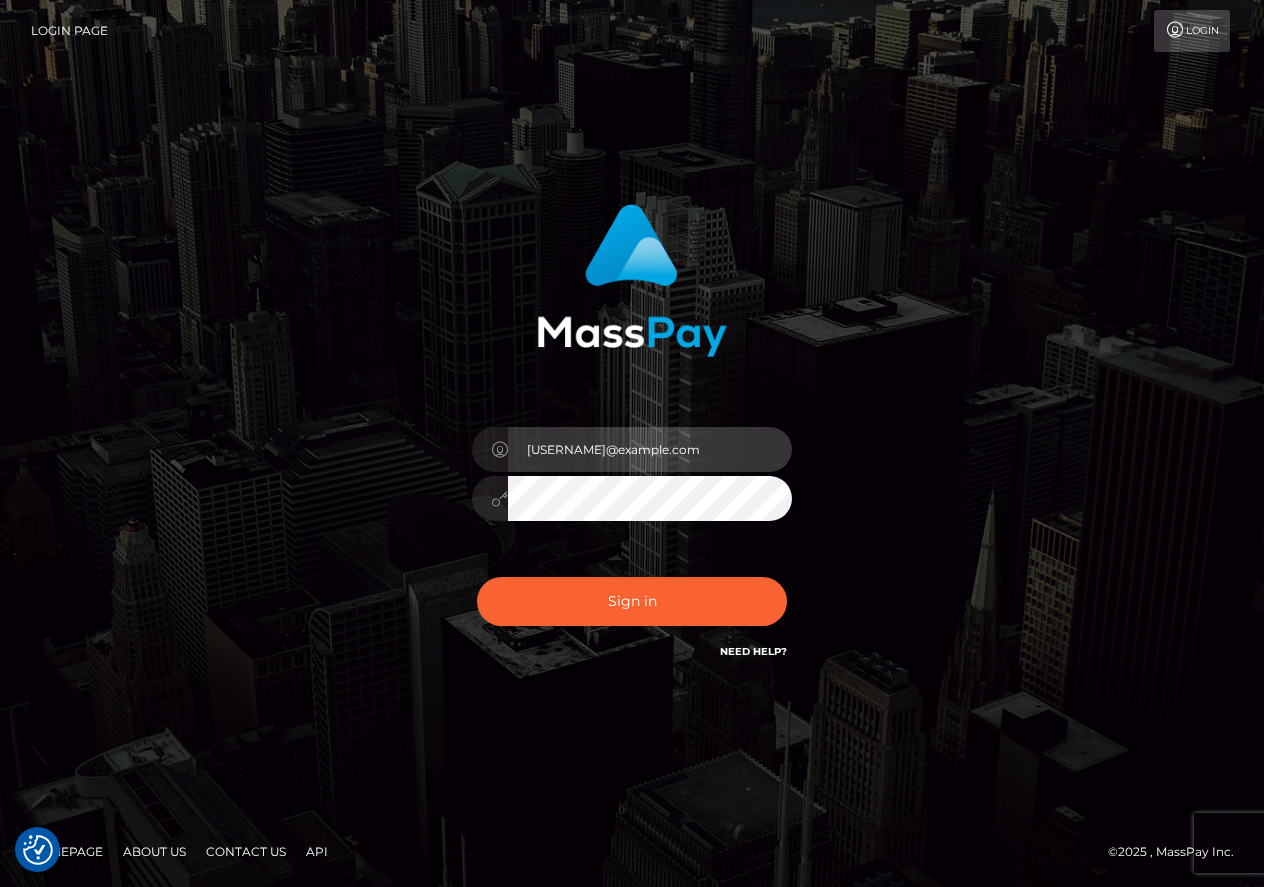 type on "[EMAIL]" 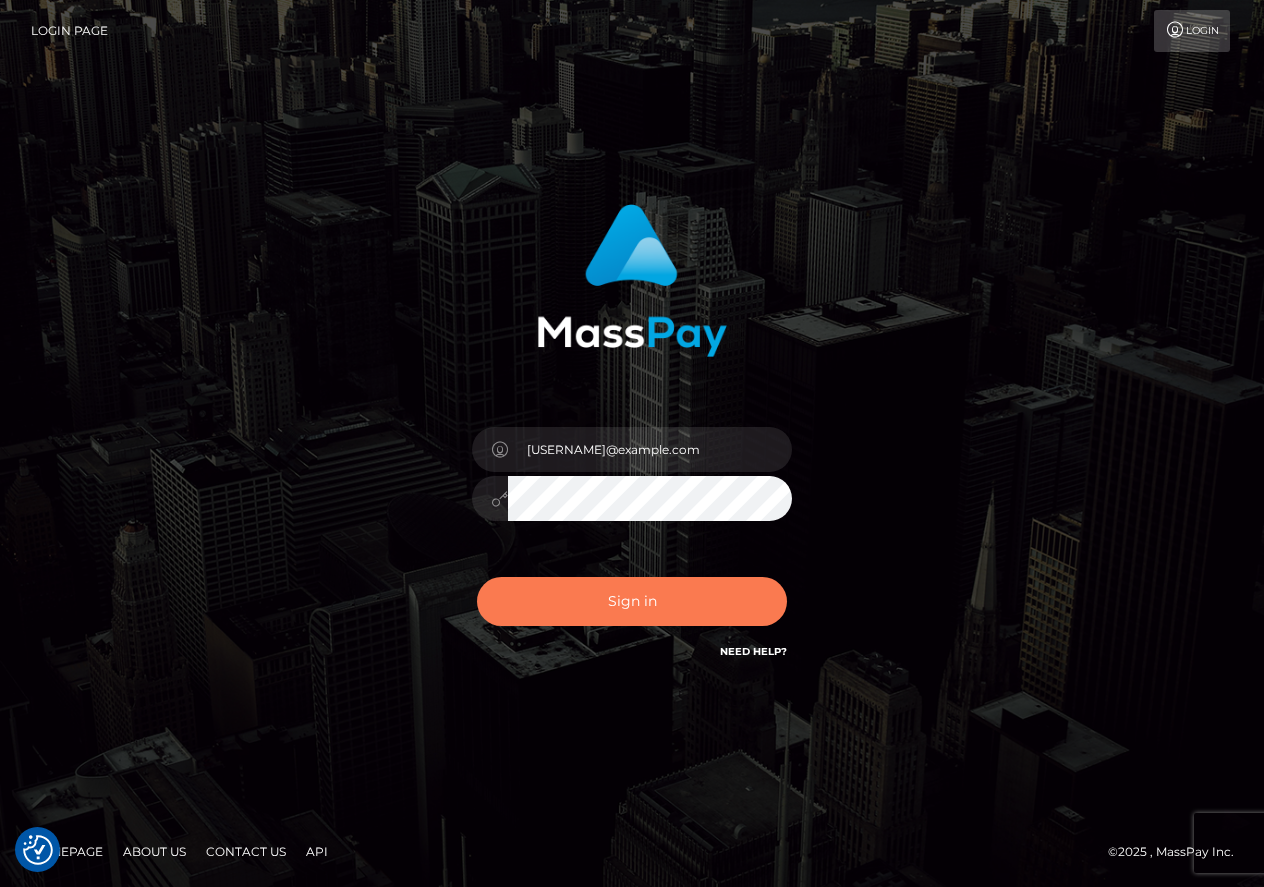 click on "Sign in" at bounding box center [632, 601] 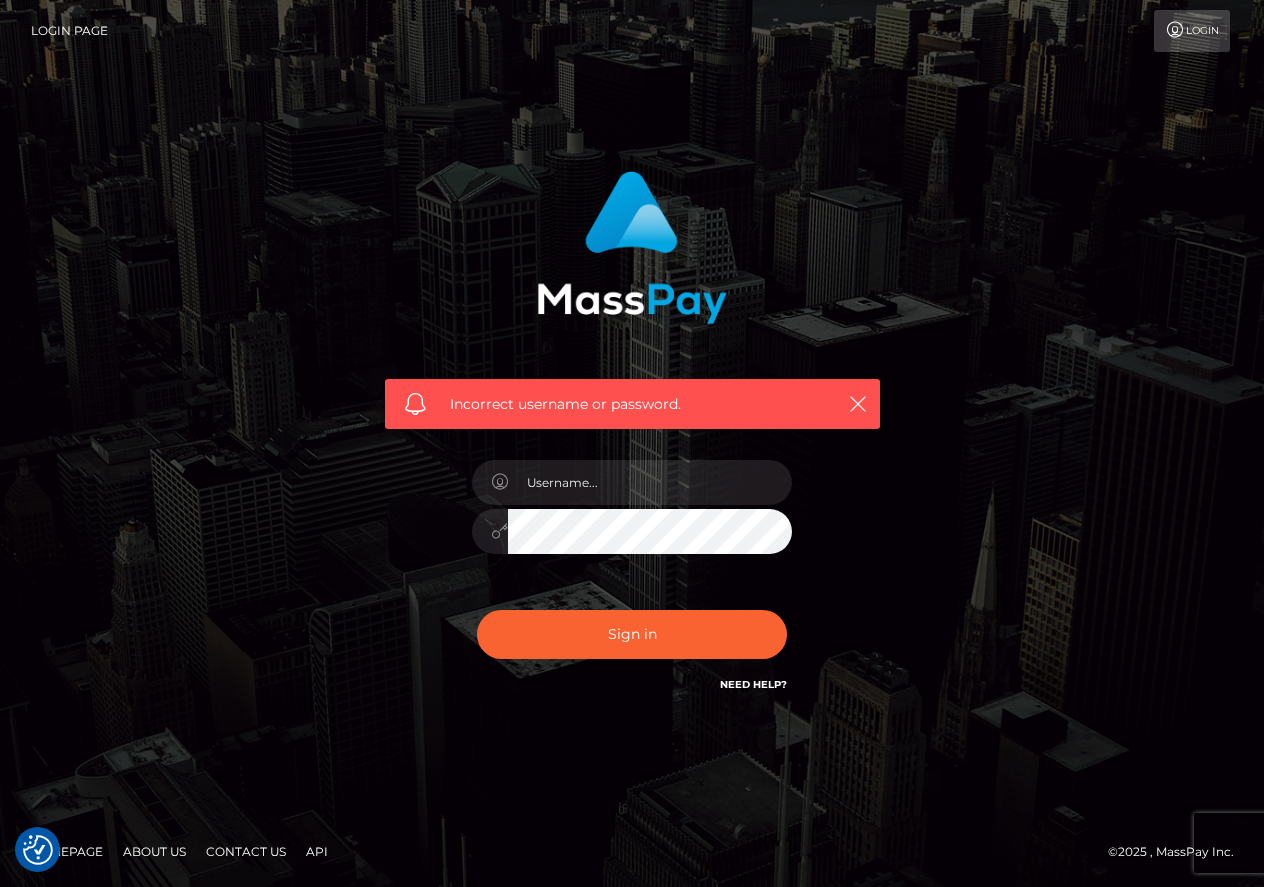 scroll, scrollTop: 0, scrollLeft: 0, axis: both 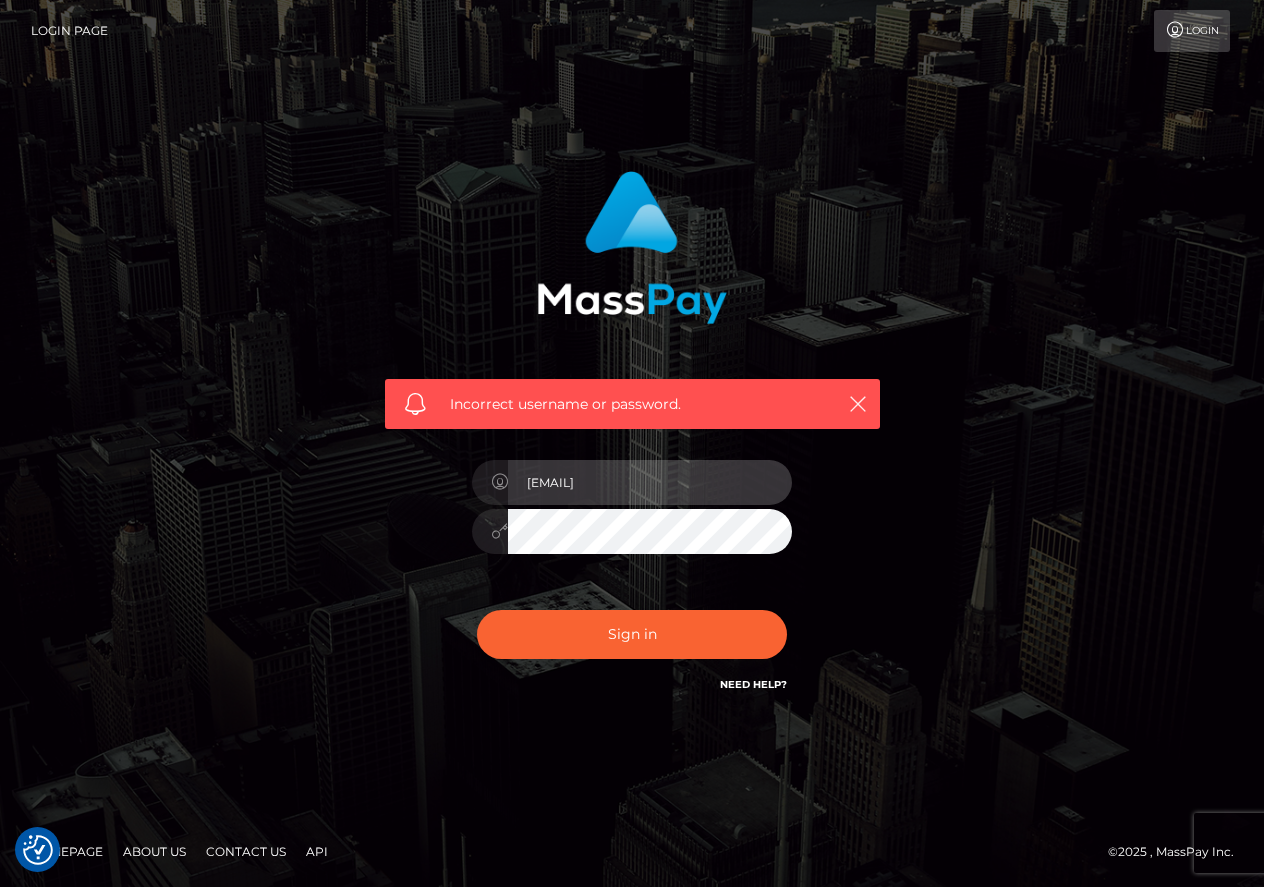 click on "[EMAIL]" at bounding box center (650, 482) 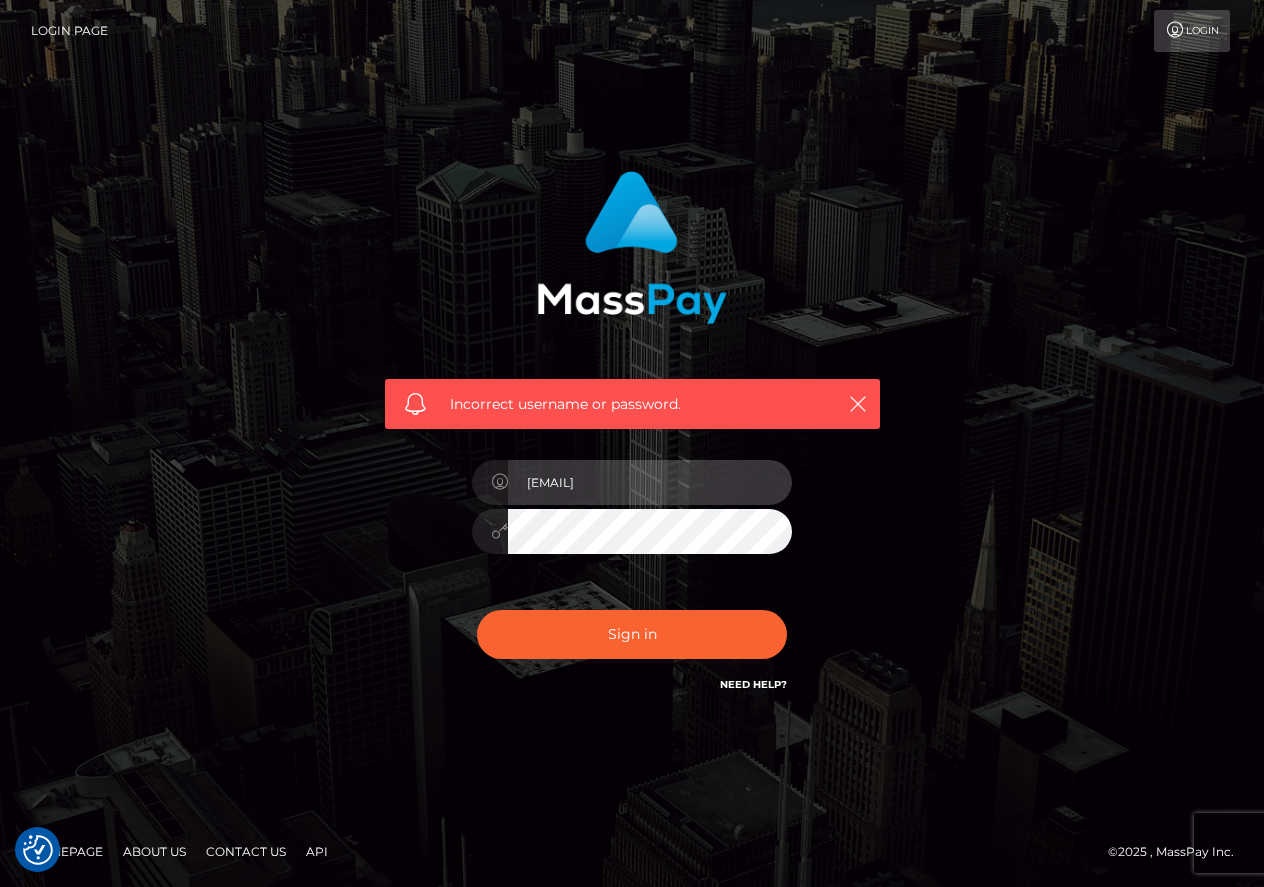 type on "[EMAIL]" 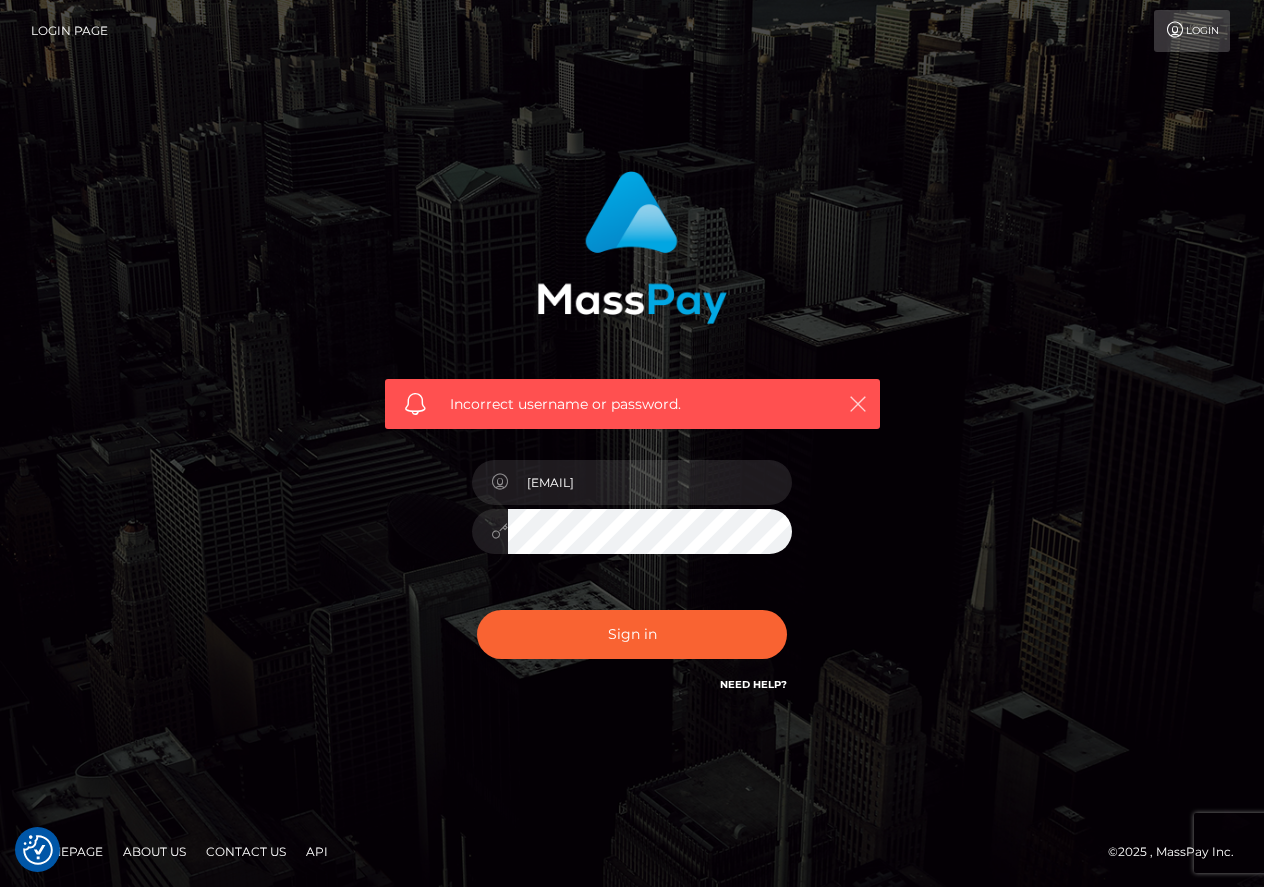 click at bounding box center (858, 404) 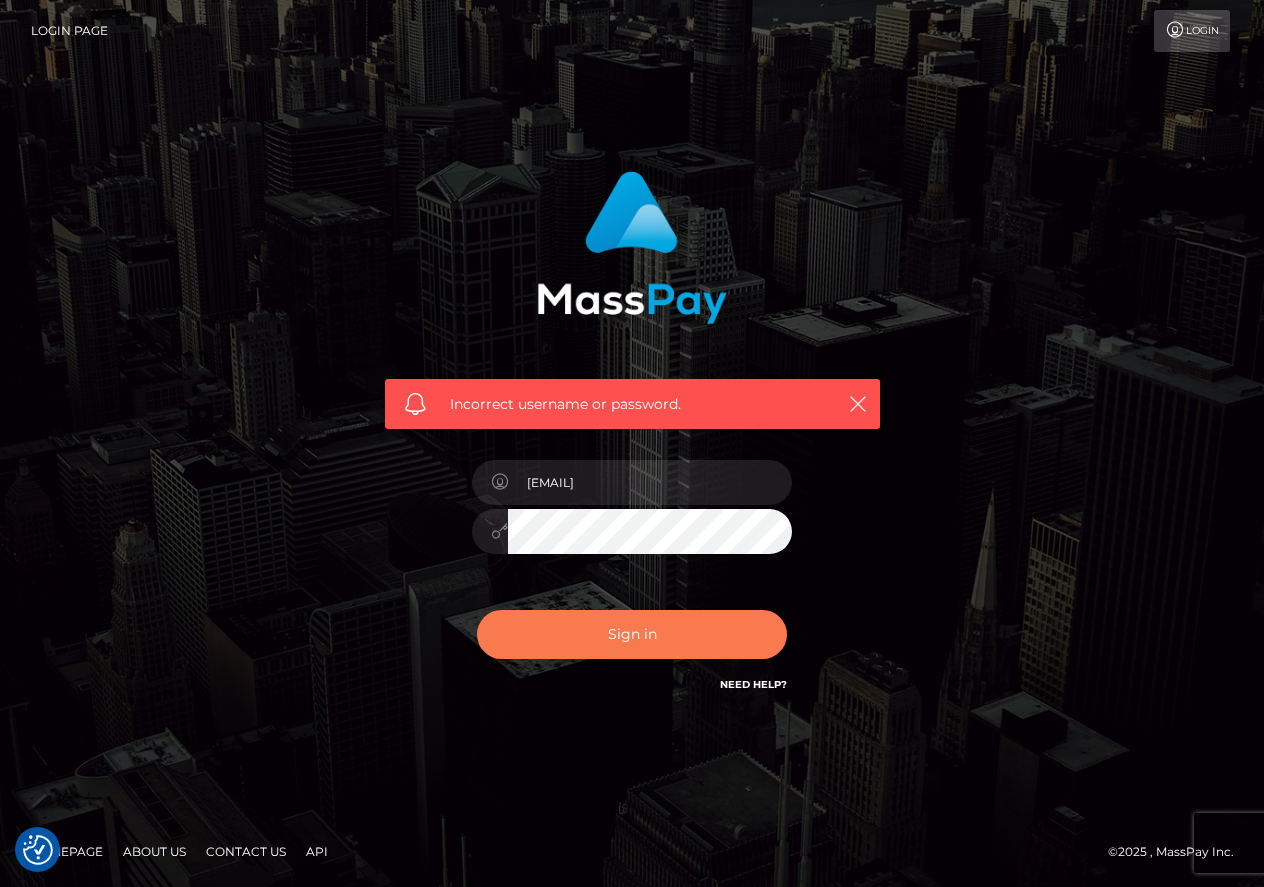 click on "Sign in" at bounding box center [632, 634] 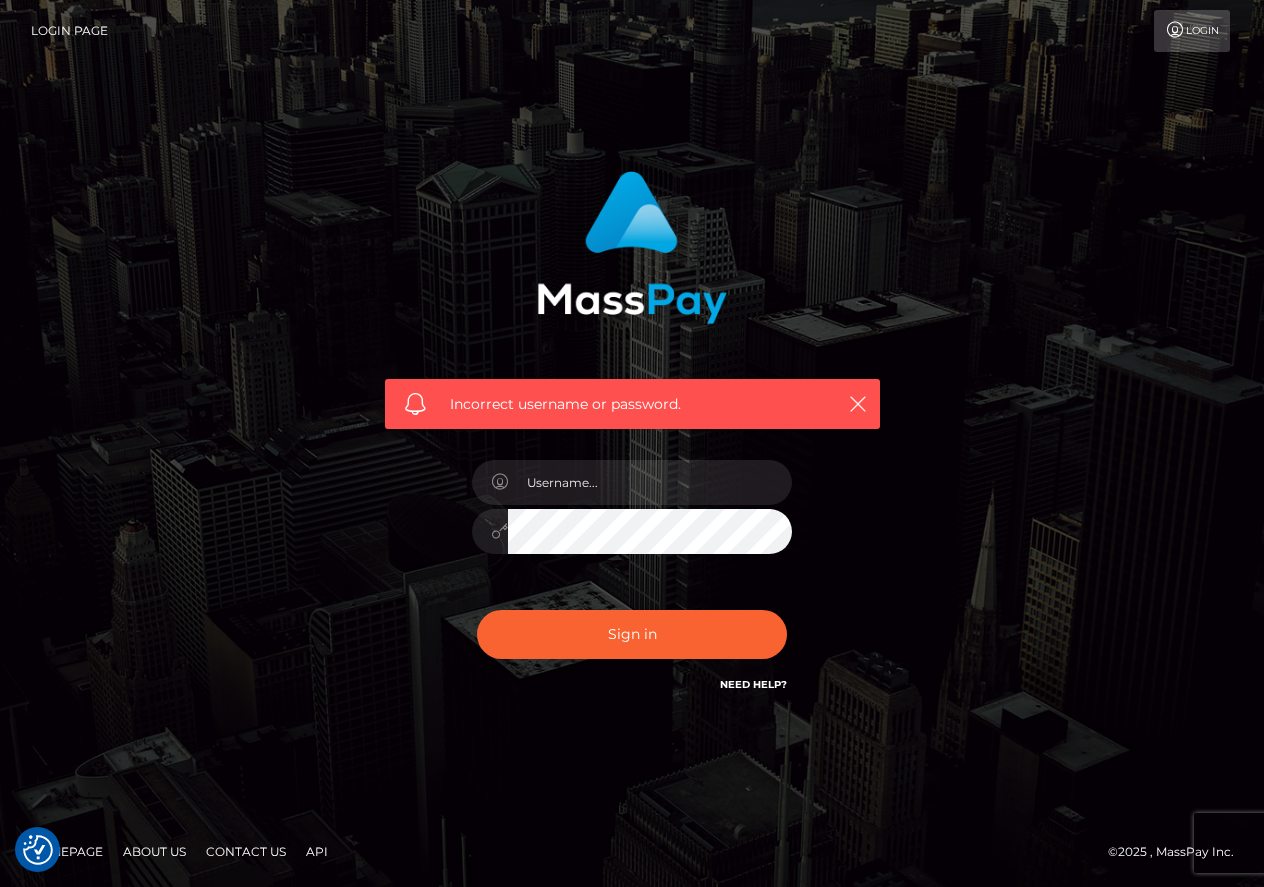 scroll, scrollTop: 0, scrollLeft: 0, axis: both 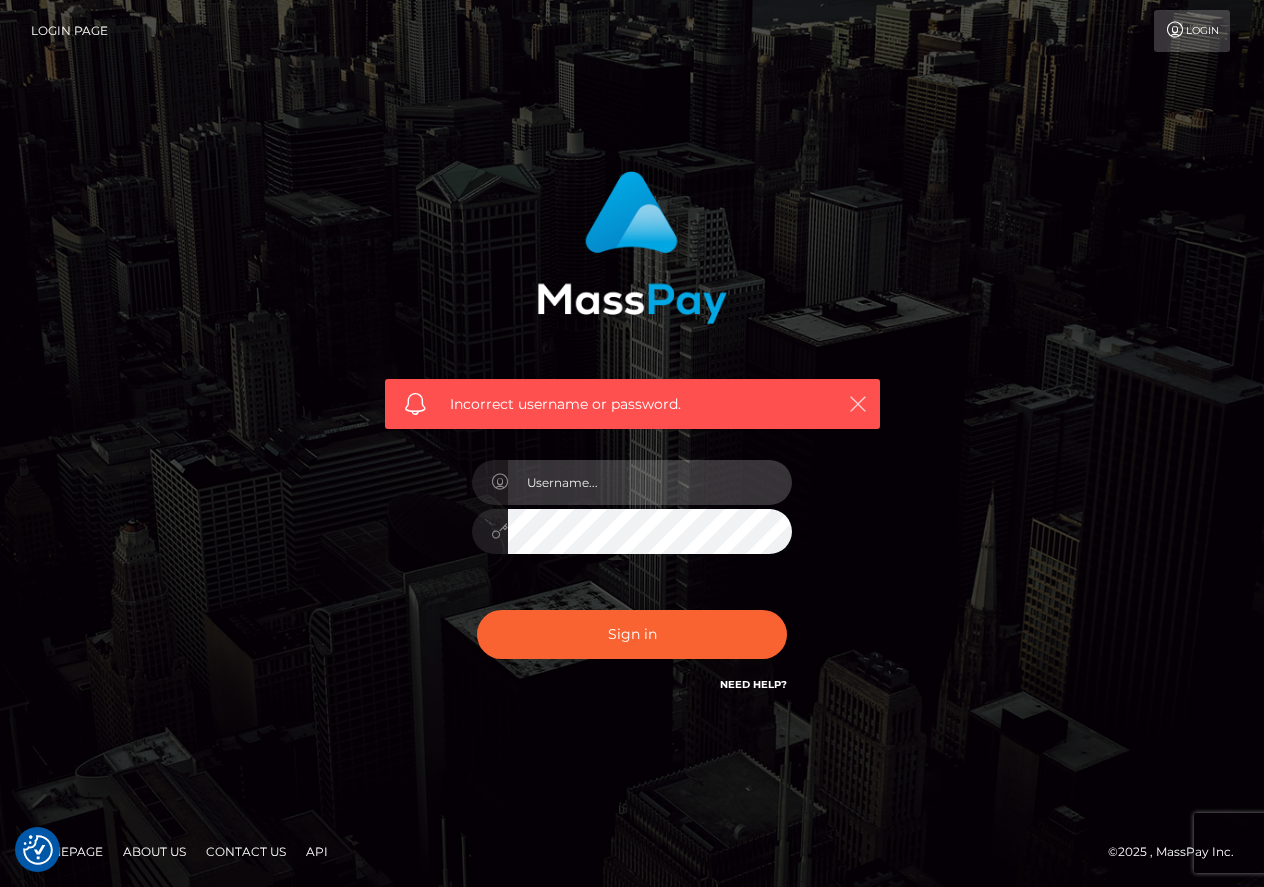 type on "[EMAIL]" 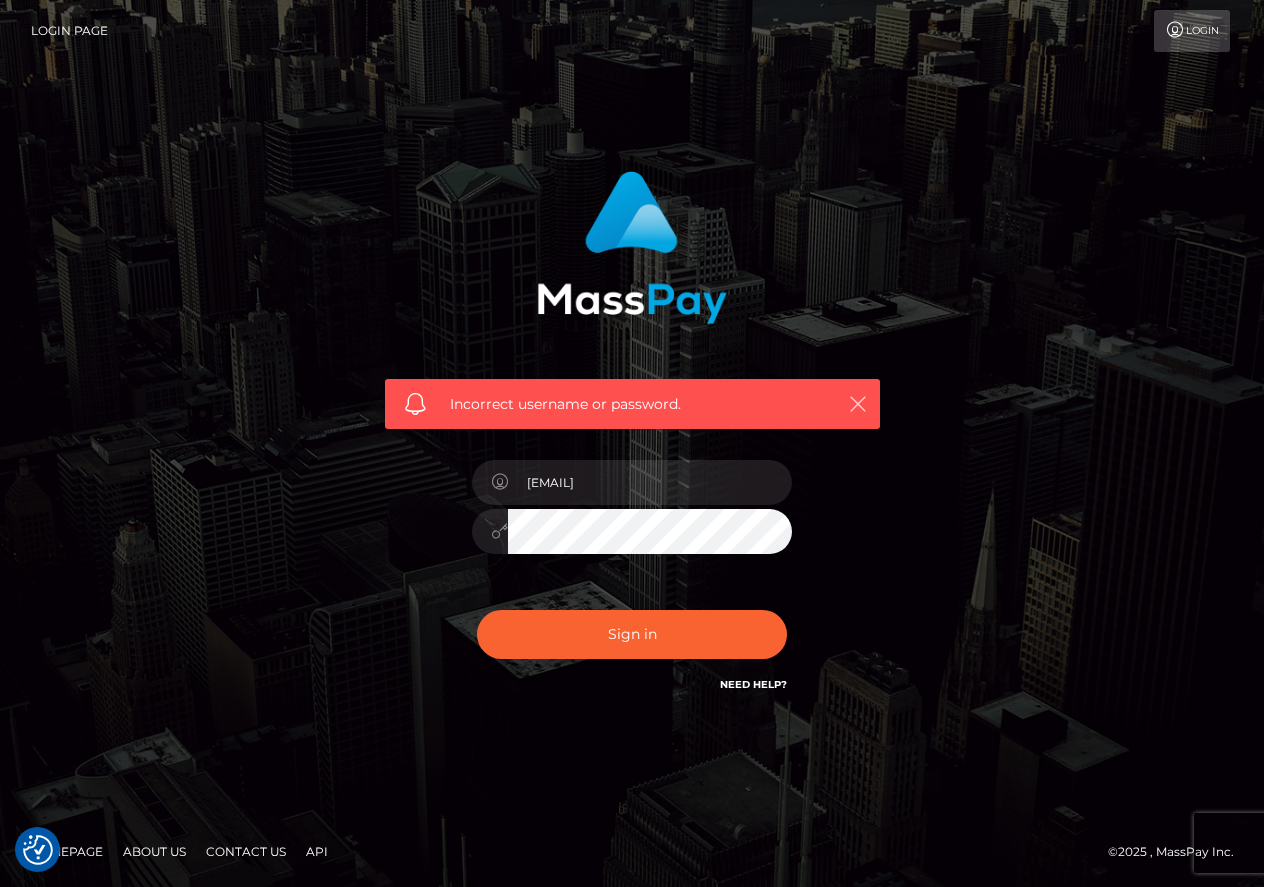 click at bounding box center [858, 404] 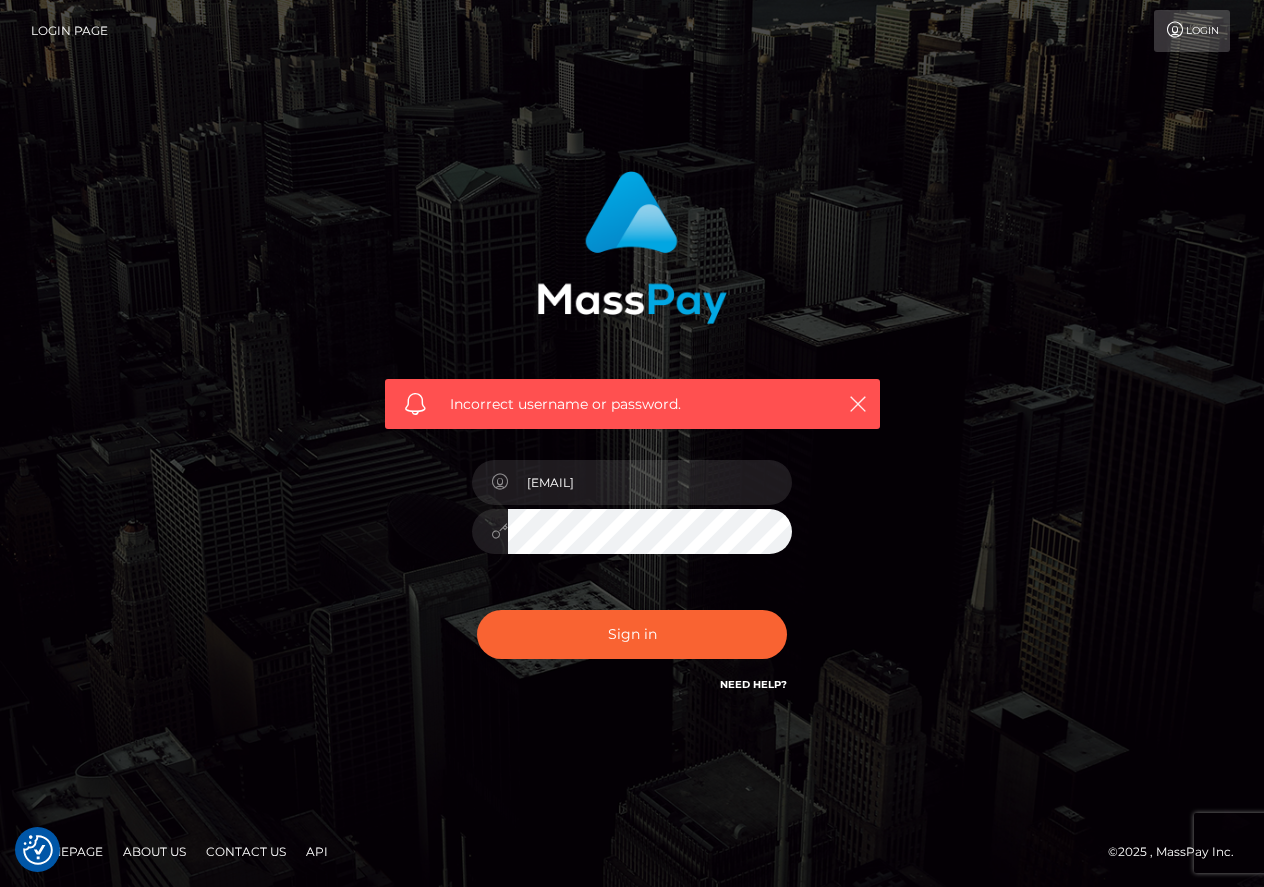click on "Login" at bounding box center [1192, 31] 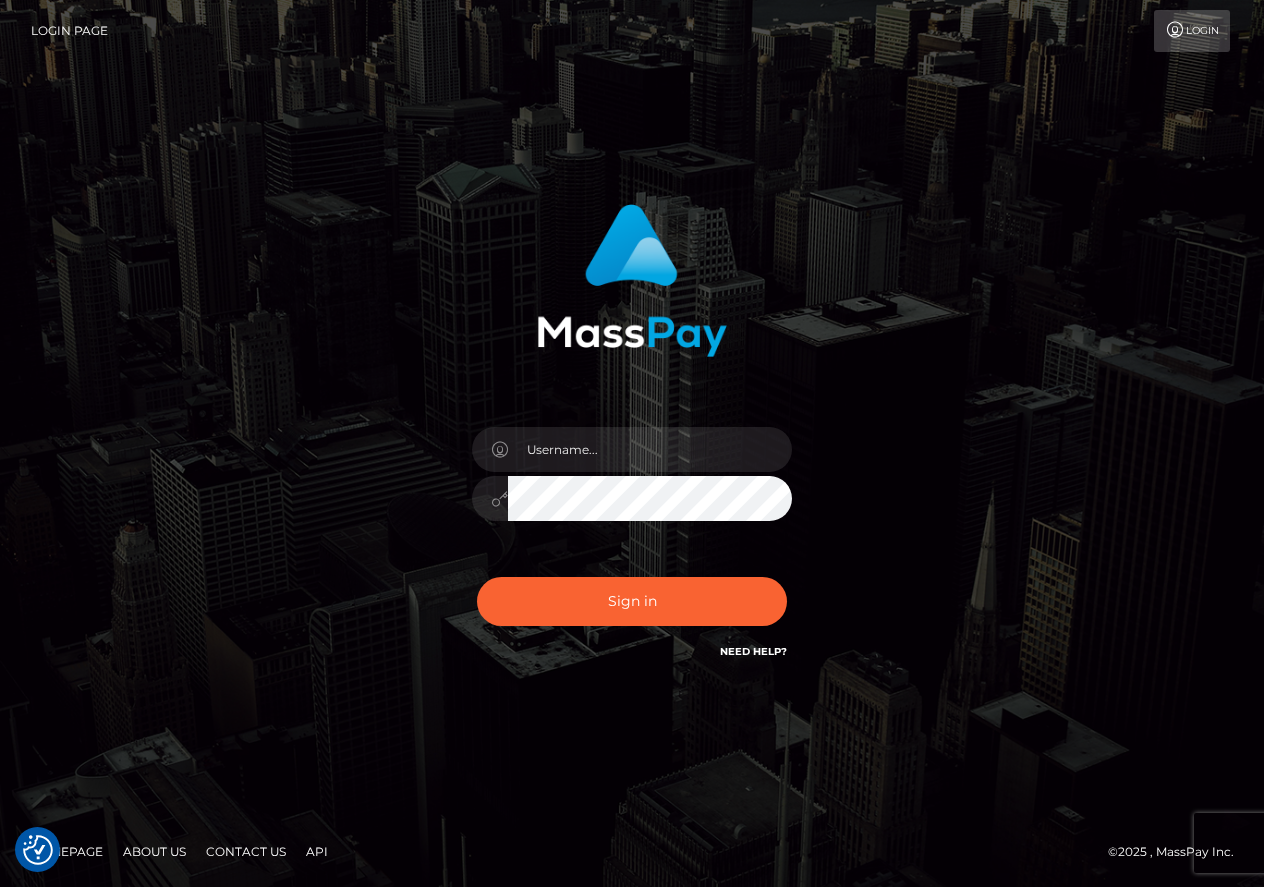 scroll, scrollTop: 0, scrollLeft: 0, axis: both 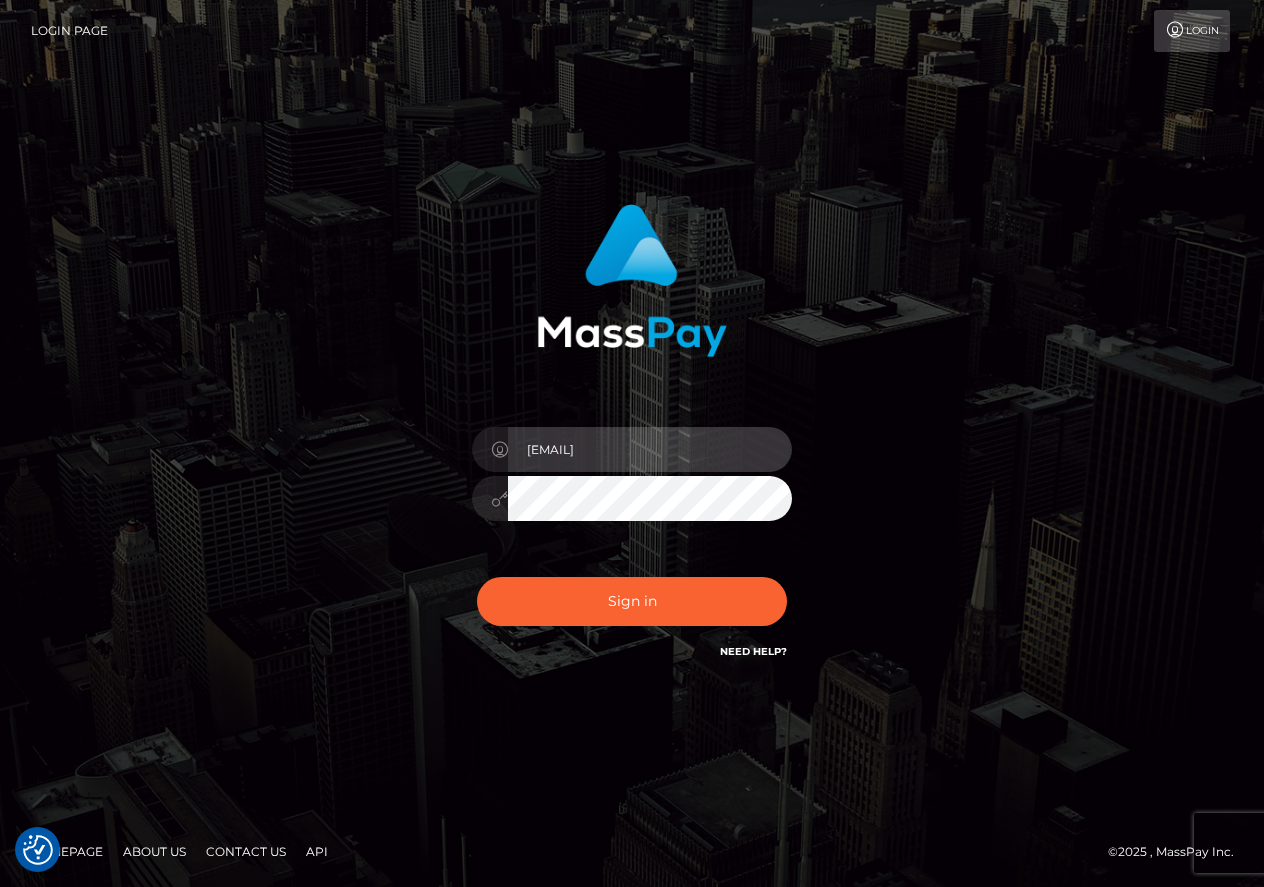 click on "thabilesodi2@gmail.com" at bounding box center (650, 449) 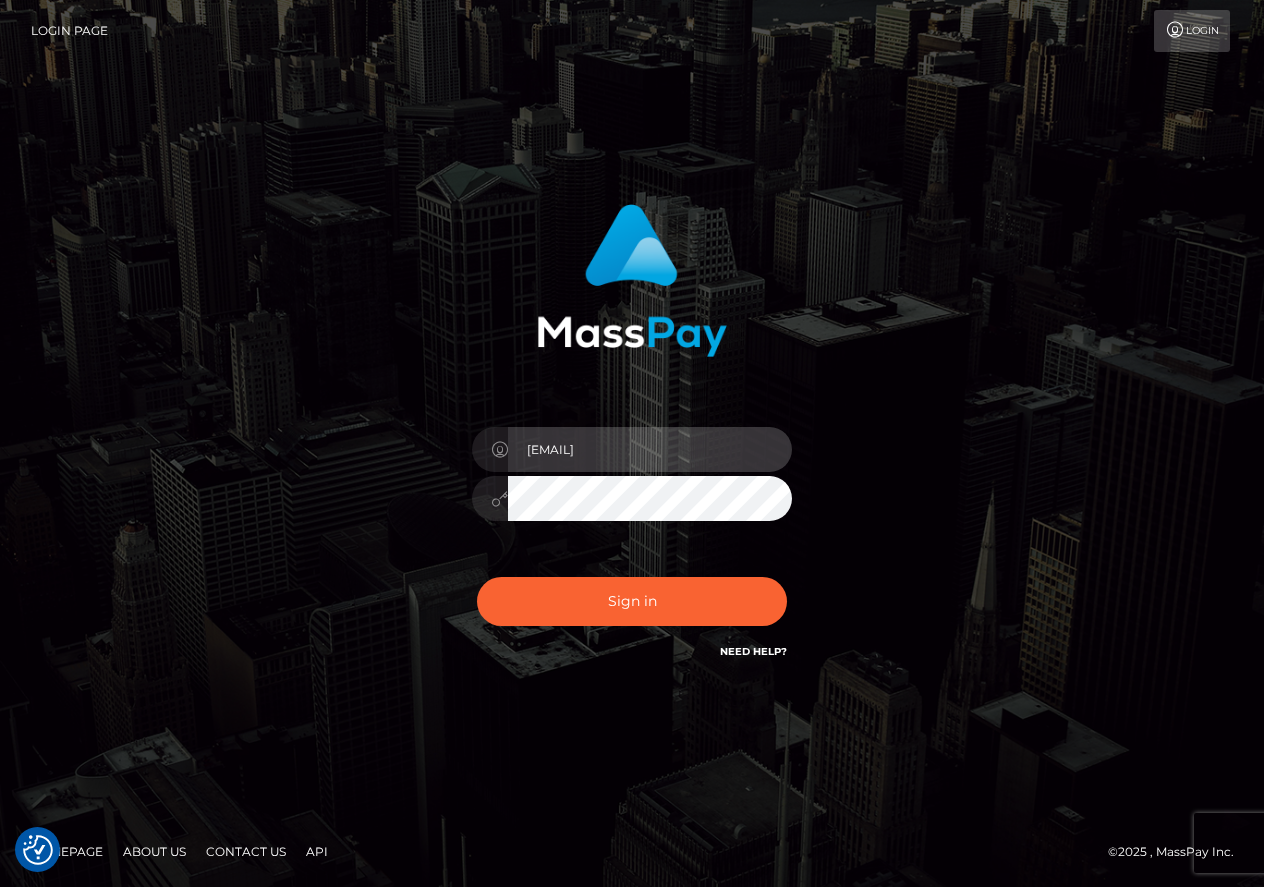 type on "tsinyanekenyaditswe11@gmail.com" 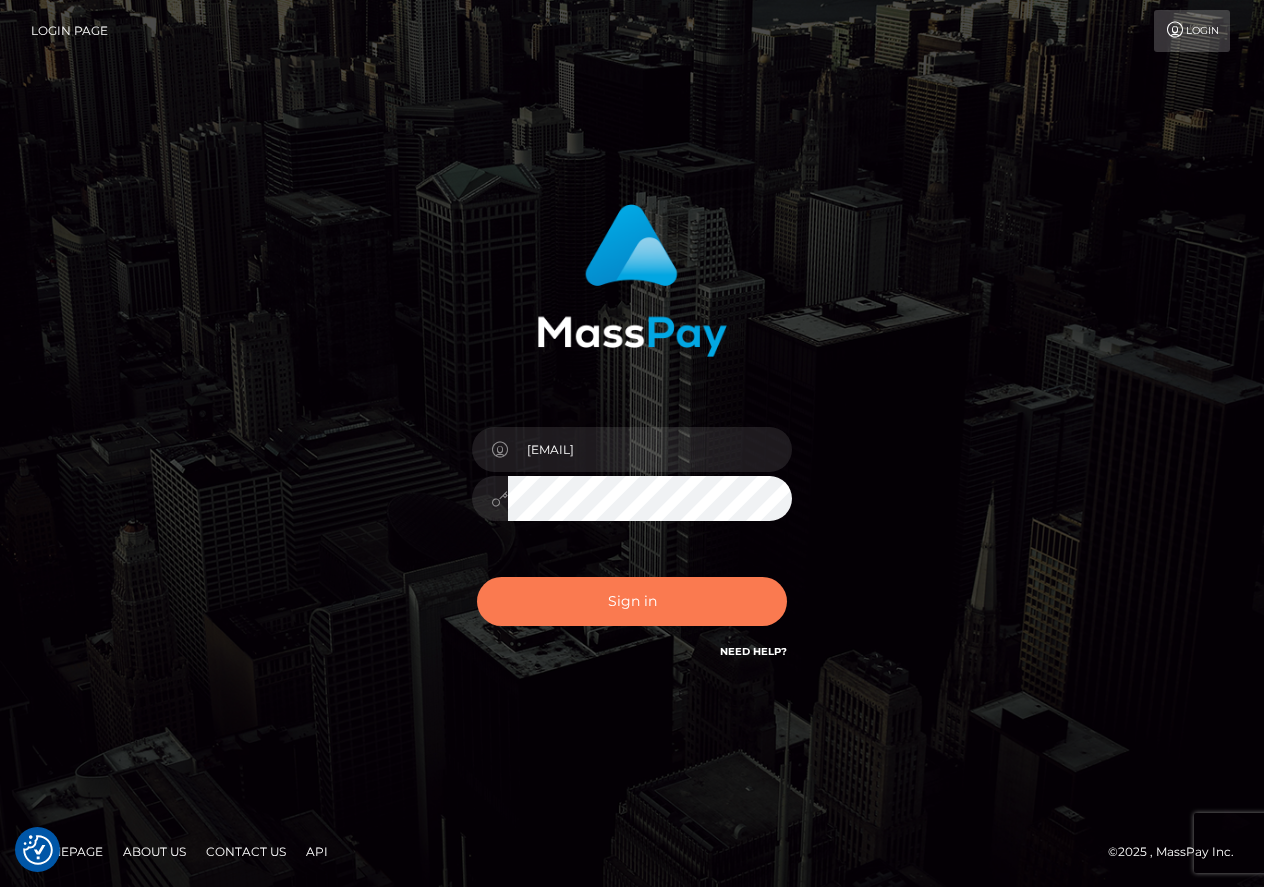 click on "Sign in" at bounding box center (632, 601) 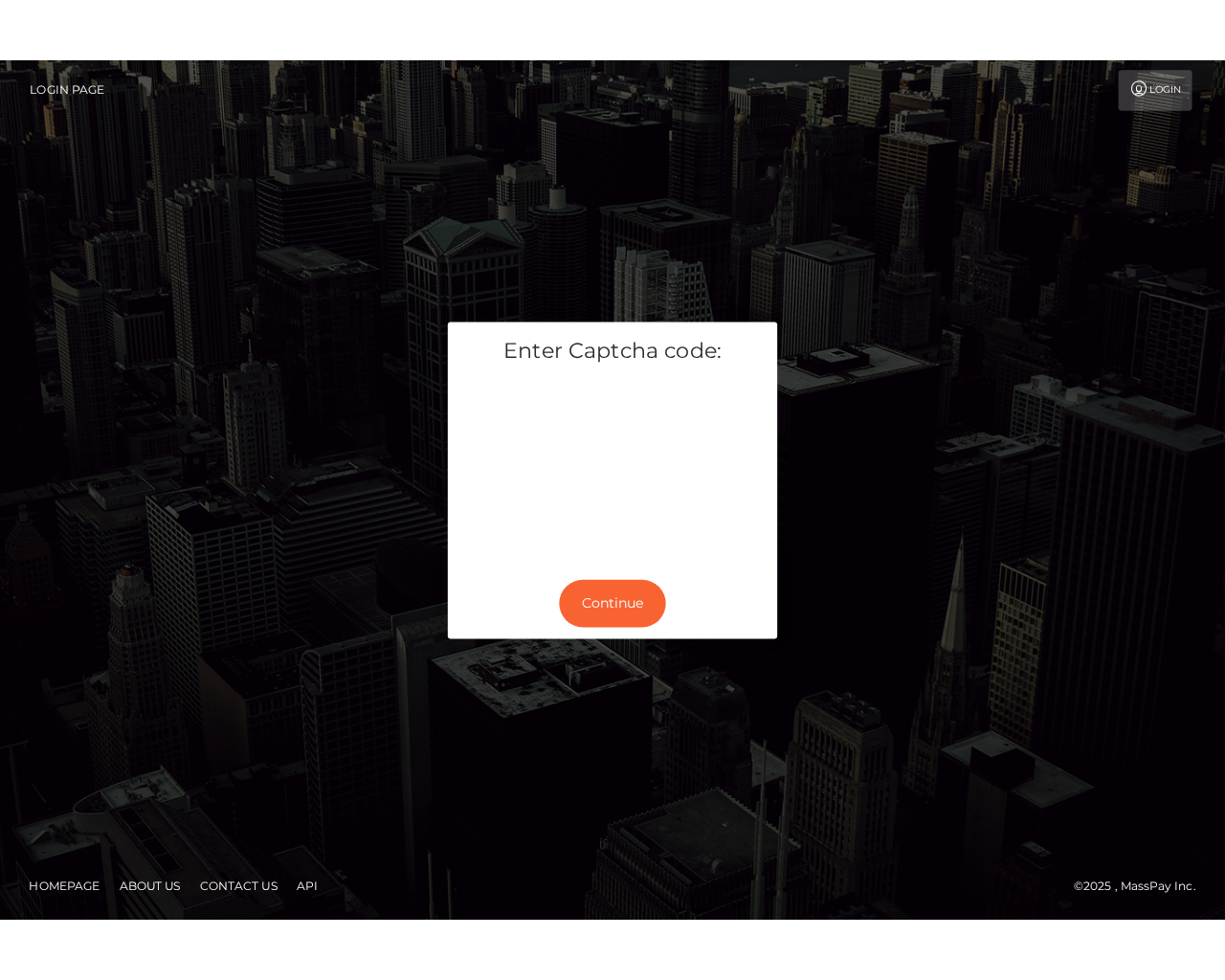 scroll, scrollTop: 0, scrollLeft: 0, axis: both 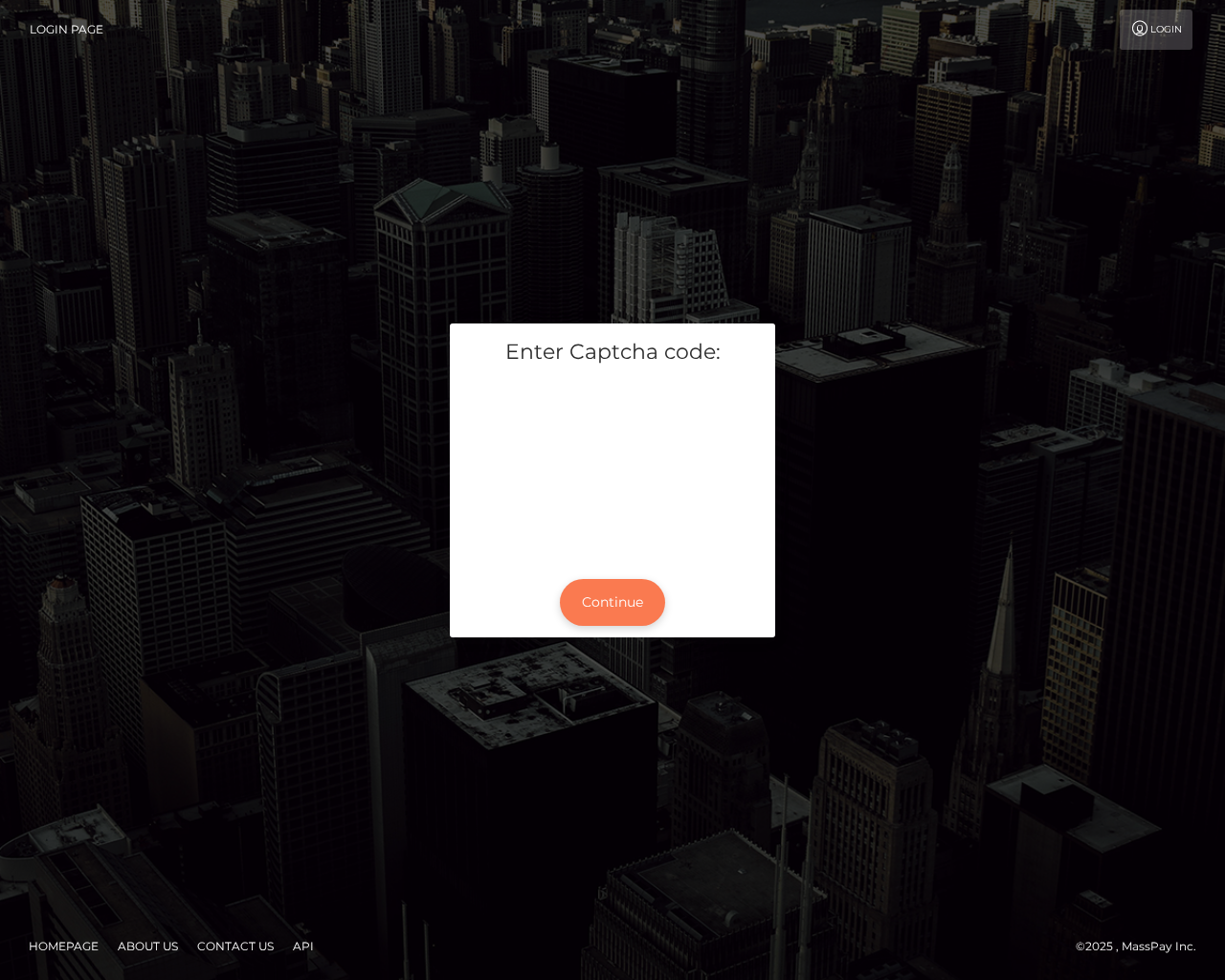 click on "Continue" at bounding box center (612, 602) 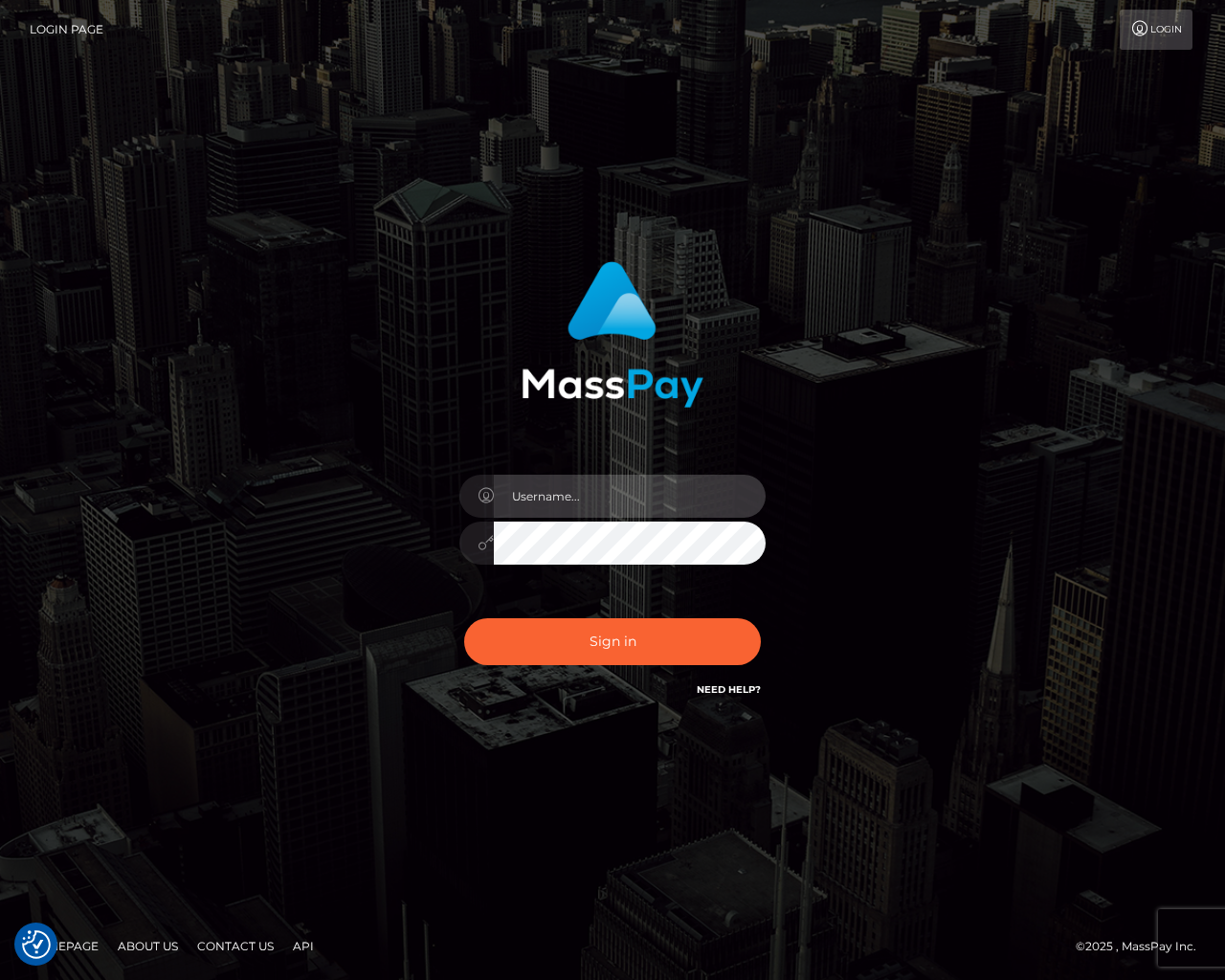 type on "[USERNAME]@example.com" 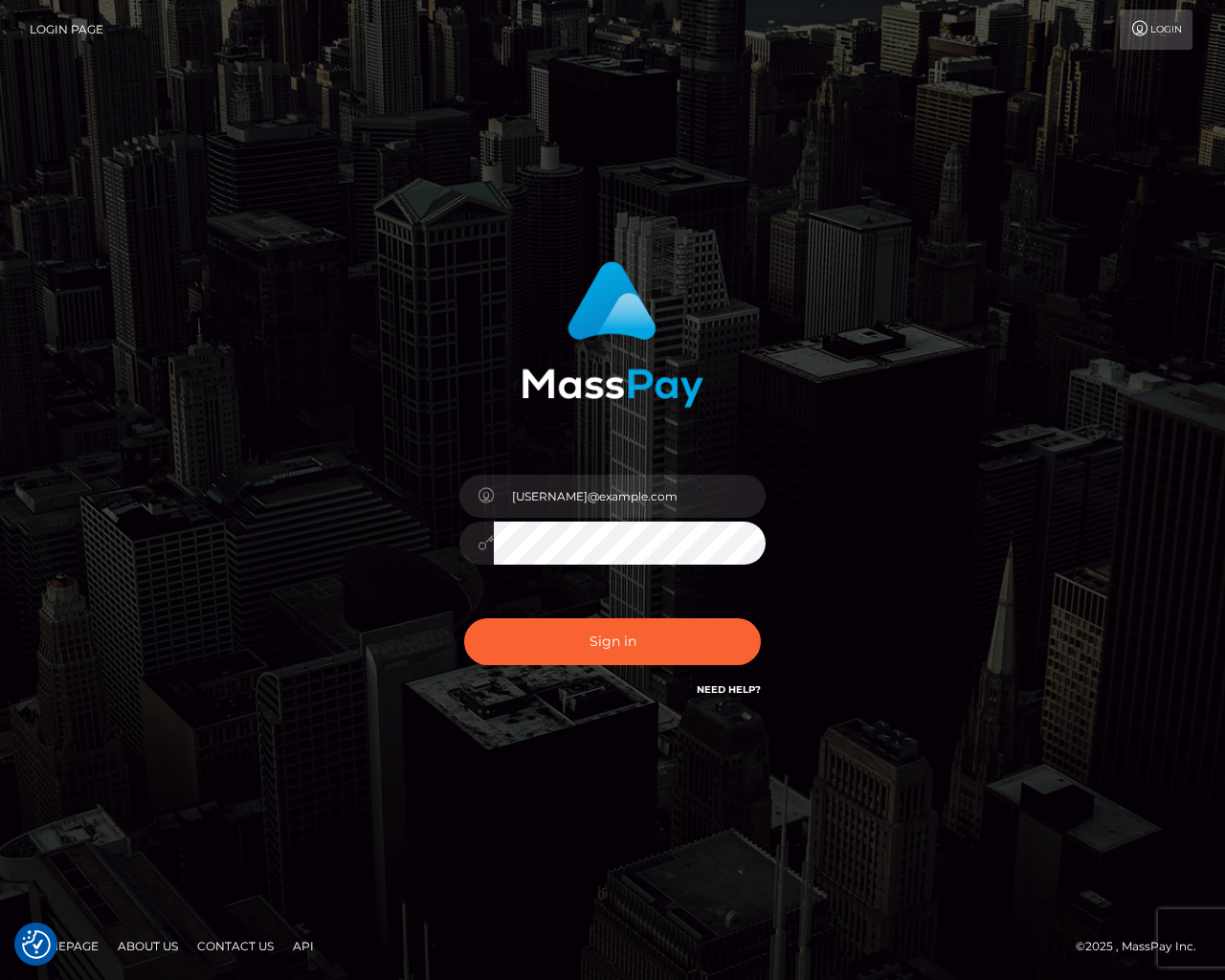 scroll, scrollTop: 0, scrollLeft: 0, axis: both 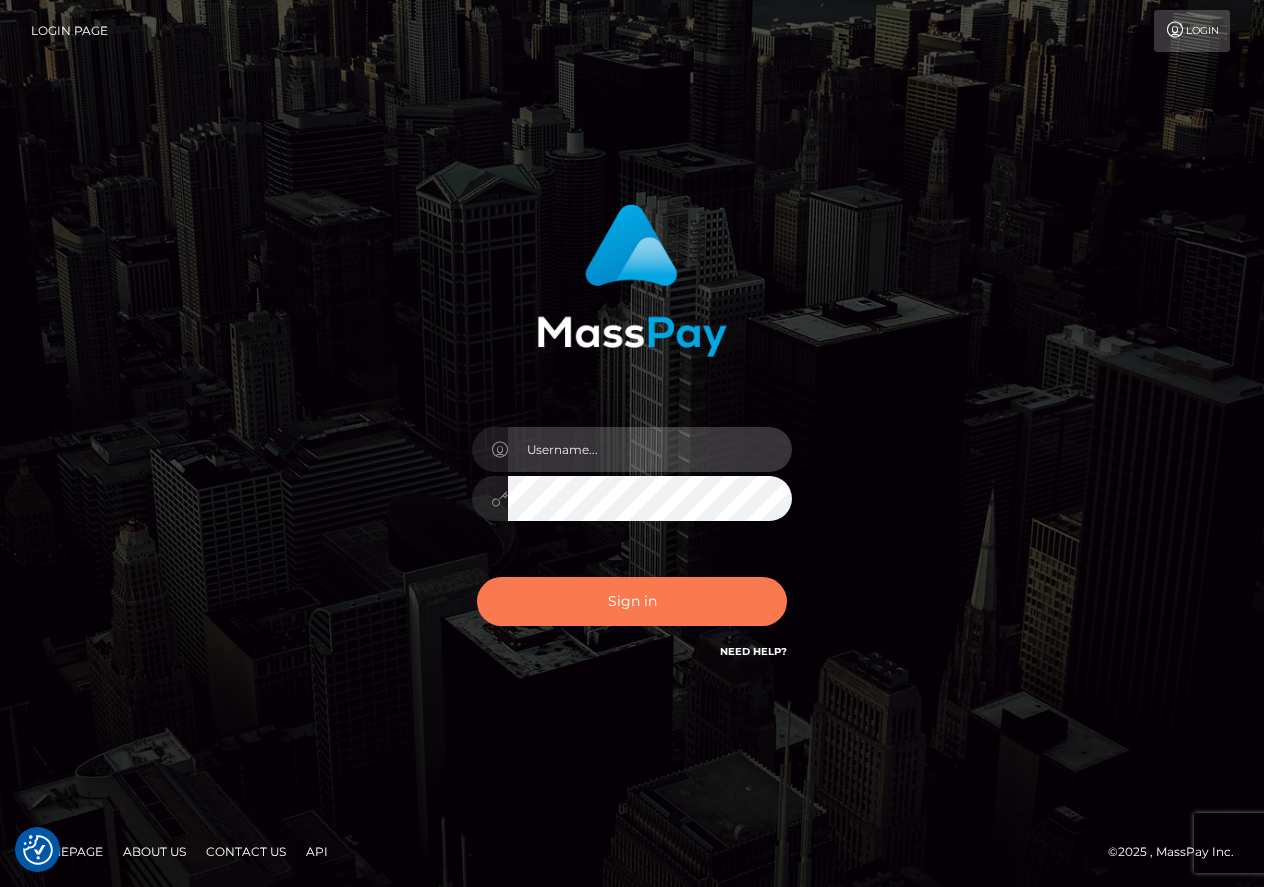 type on "tsinyanekenyaditswe11@gmail.com" 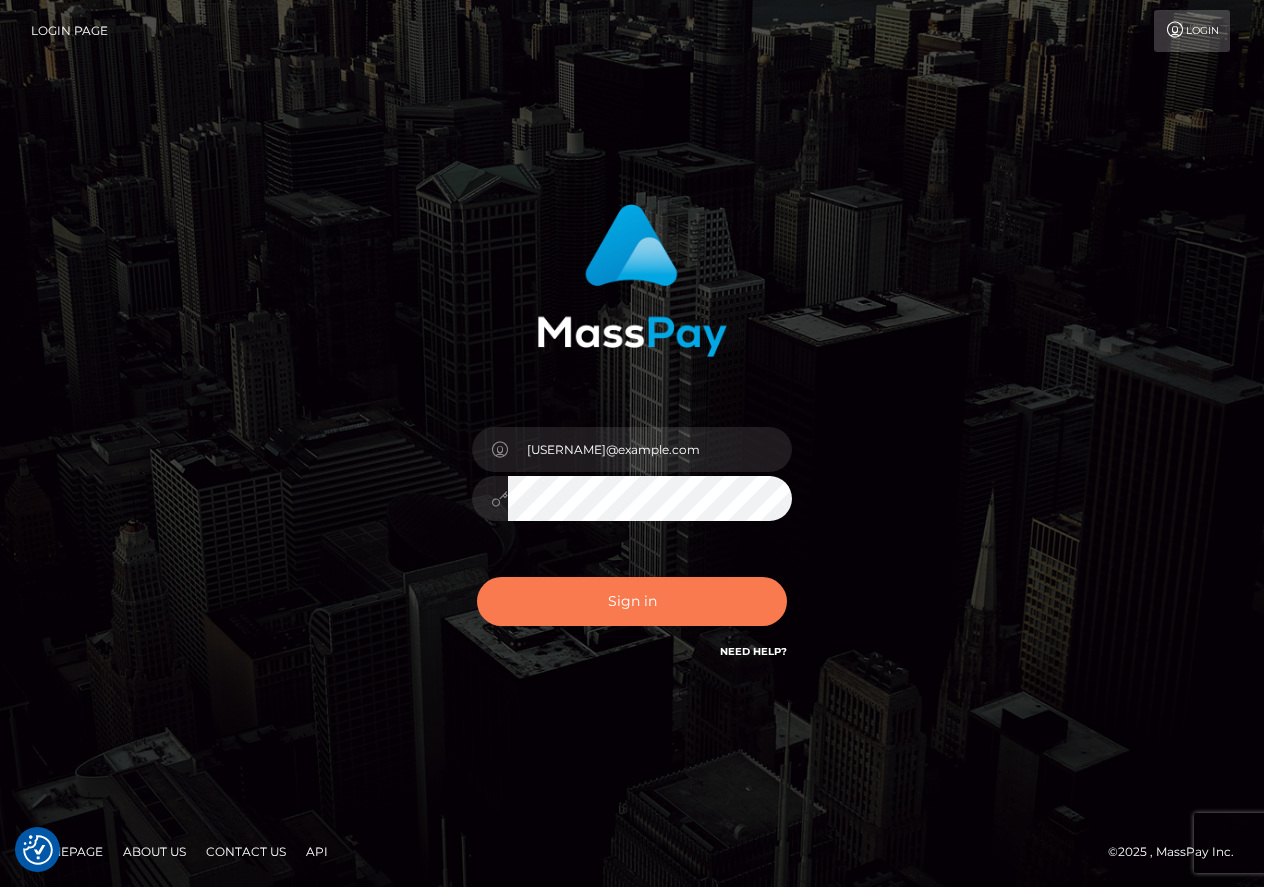 click on "Sign in" at bounding box center (632, 601) 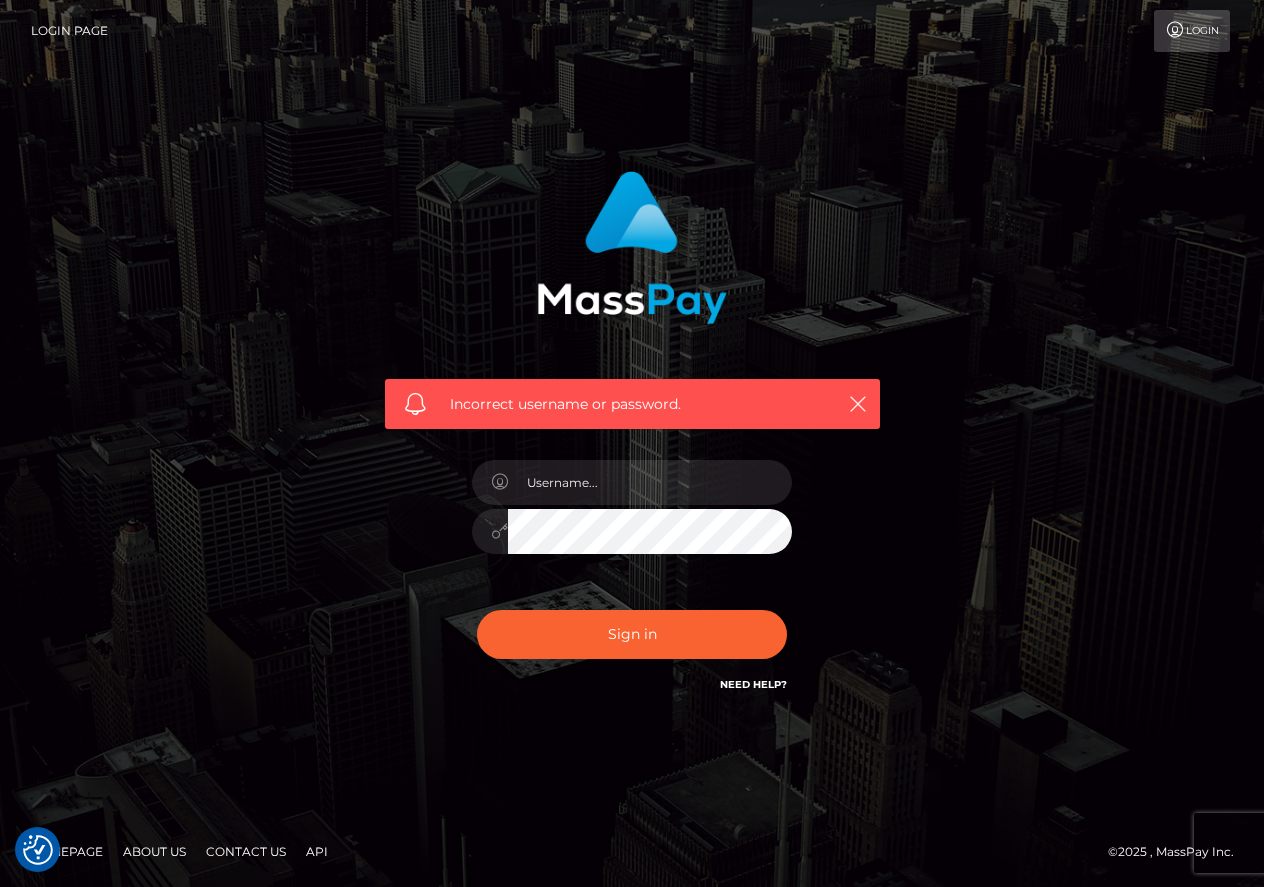 scroll, scrollTop: 0, scrollLeft: 0, axis: both 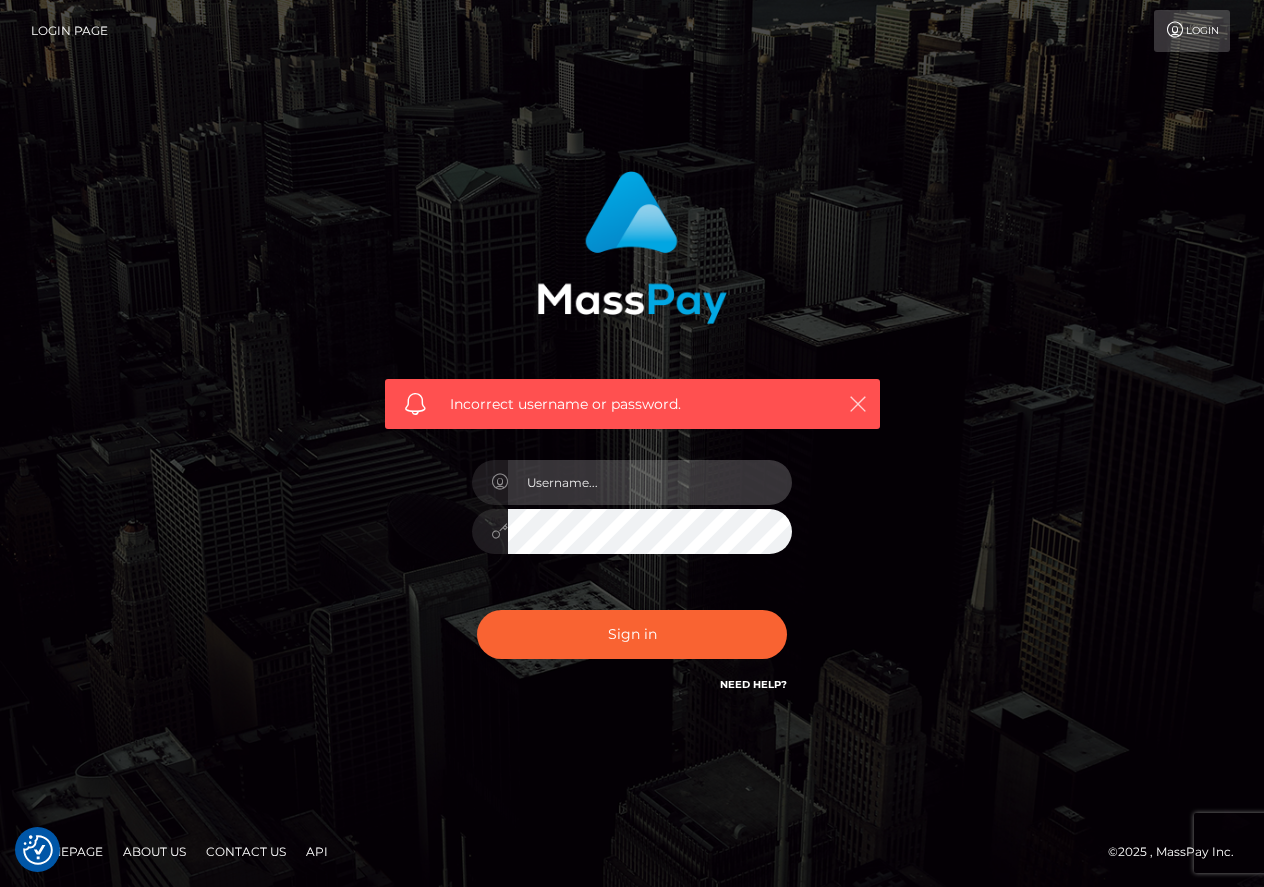 type on "[EMAIL]" 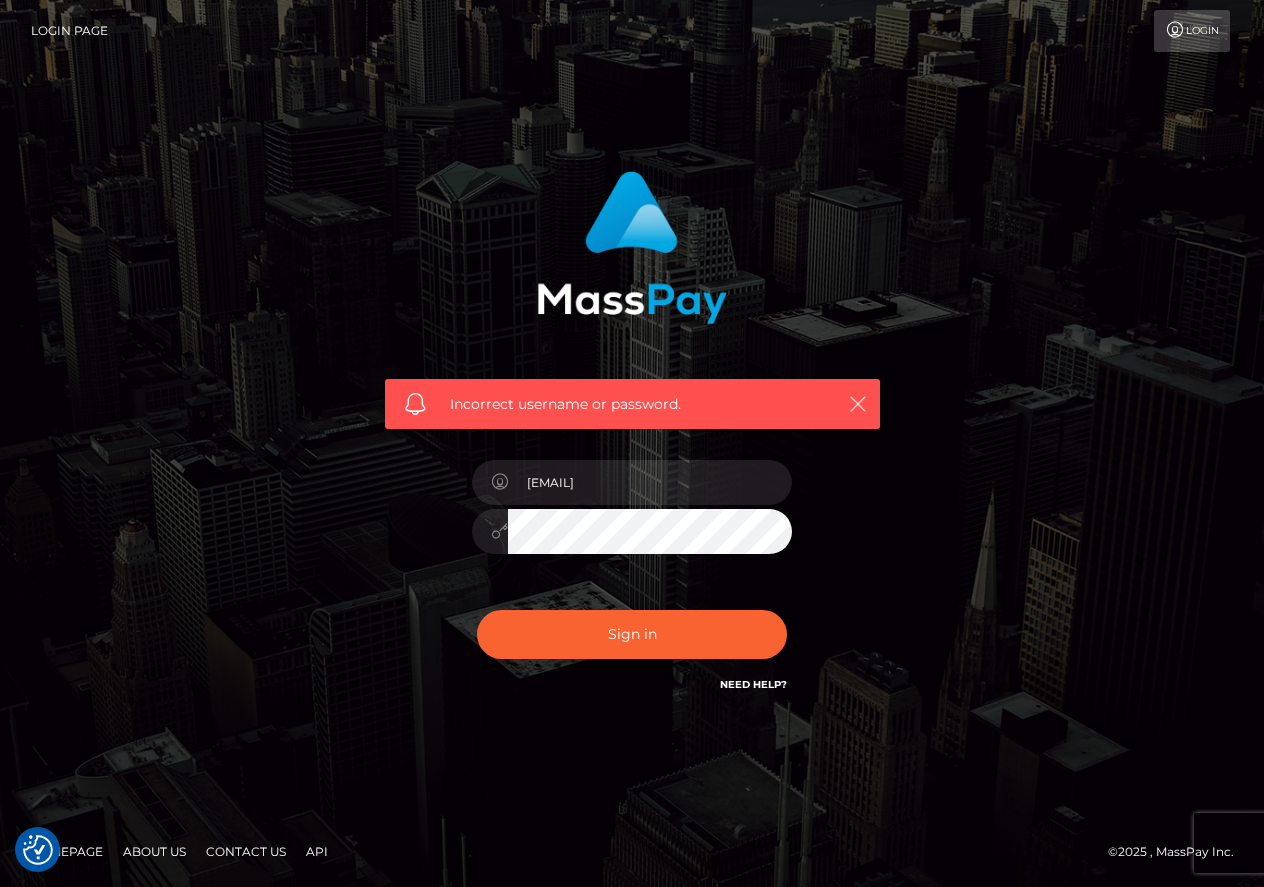 click at bounding box center (858, 404) 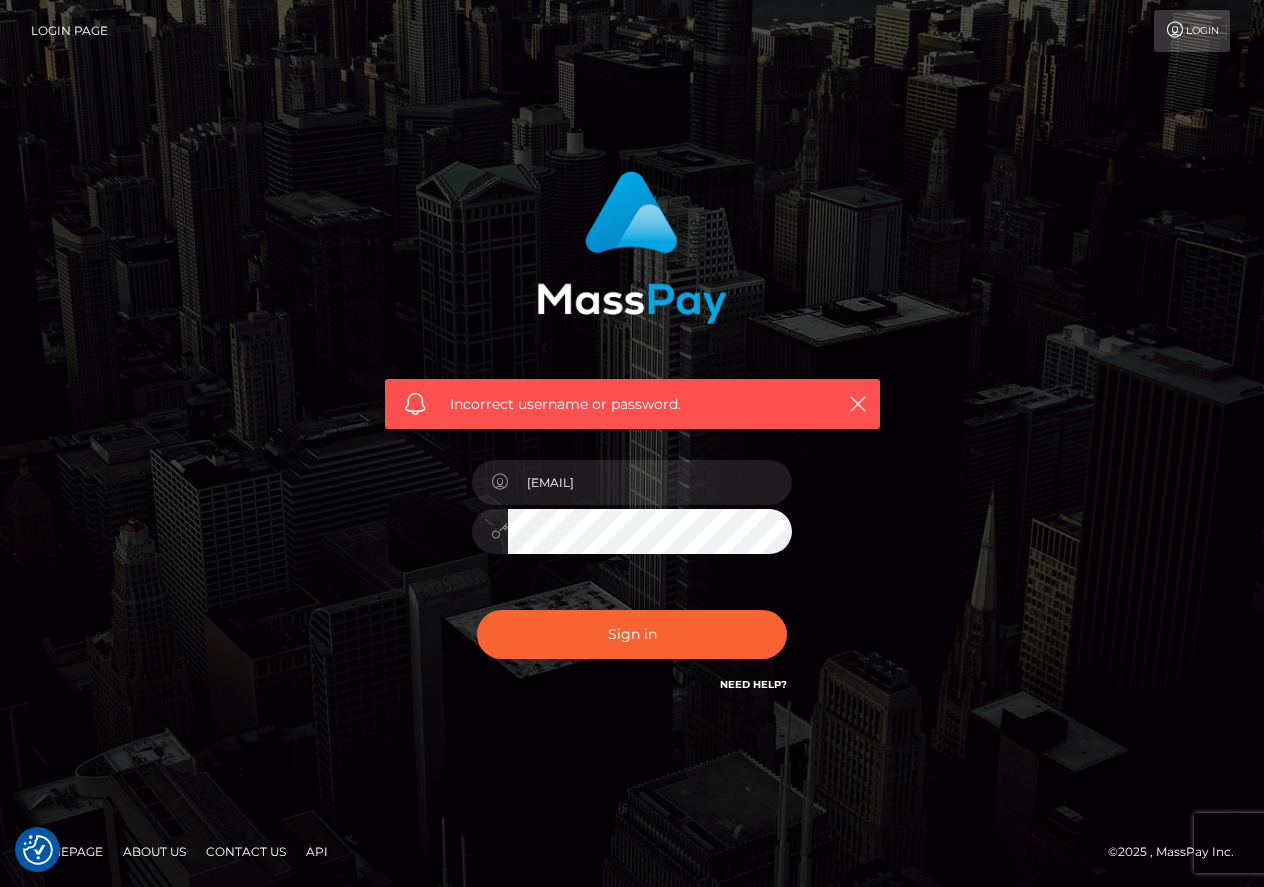 click on "Incorrect username or password.
[EMAIL]" at bounding box center (632, 443) 